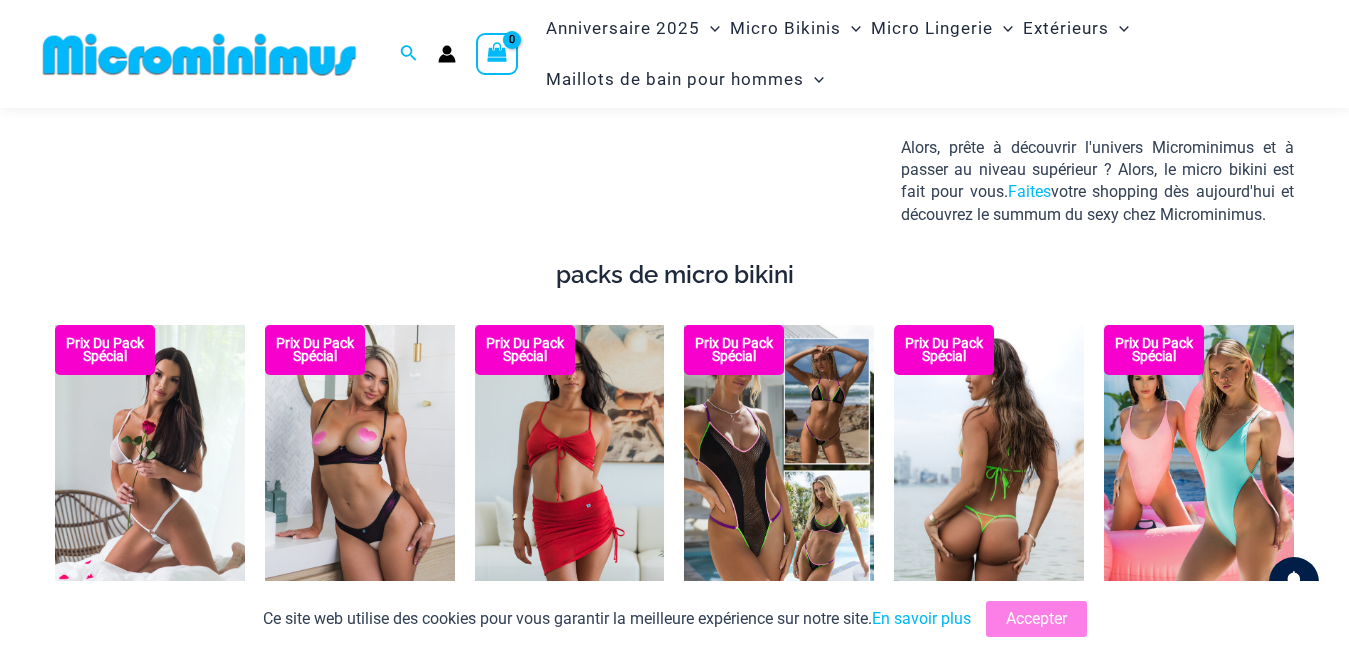 scroll, scrollTop: 2480, scrollLeft: 0, axis: vertical 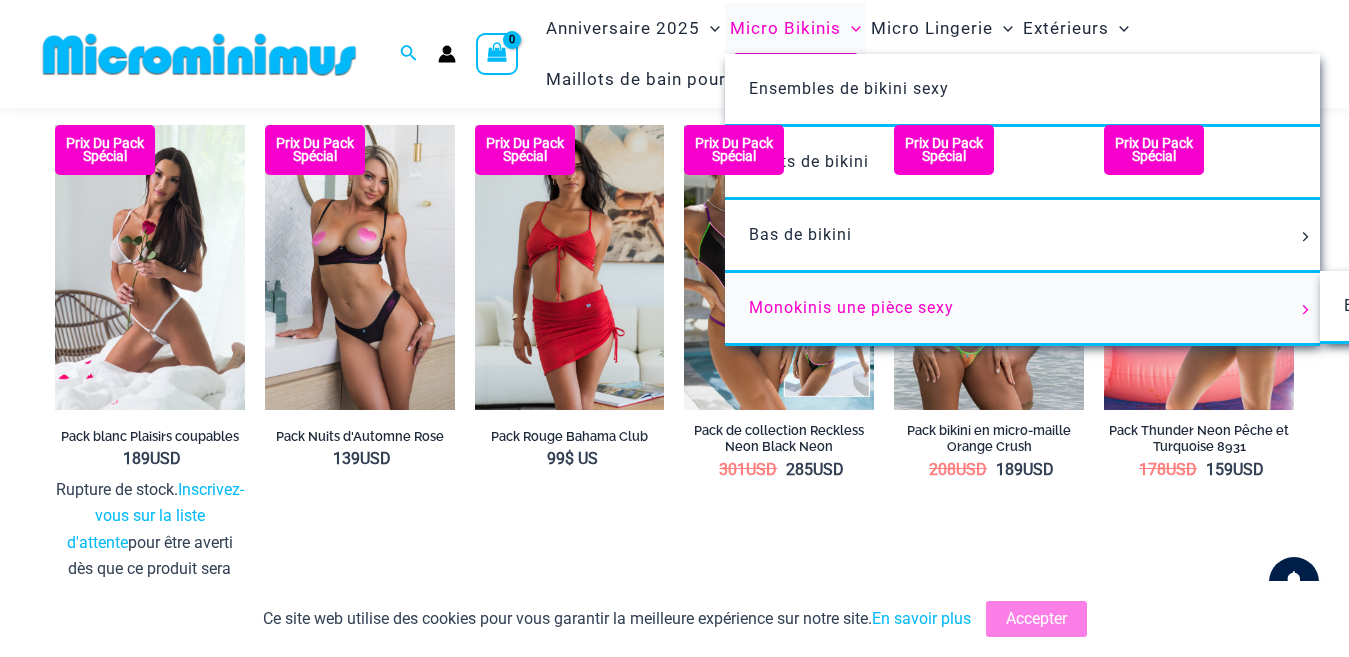 click on "Monokinis une pièce sexy" at bounding box center [851, 307] 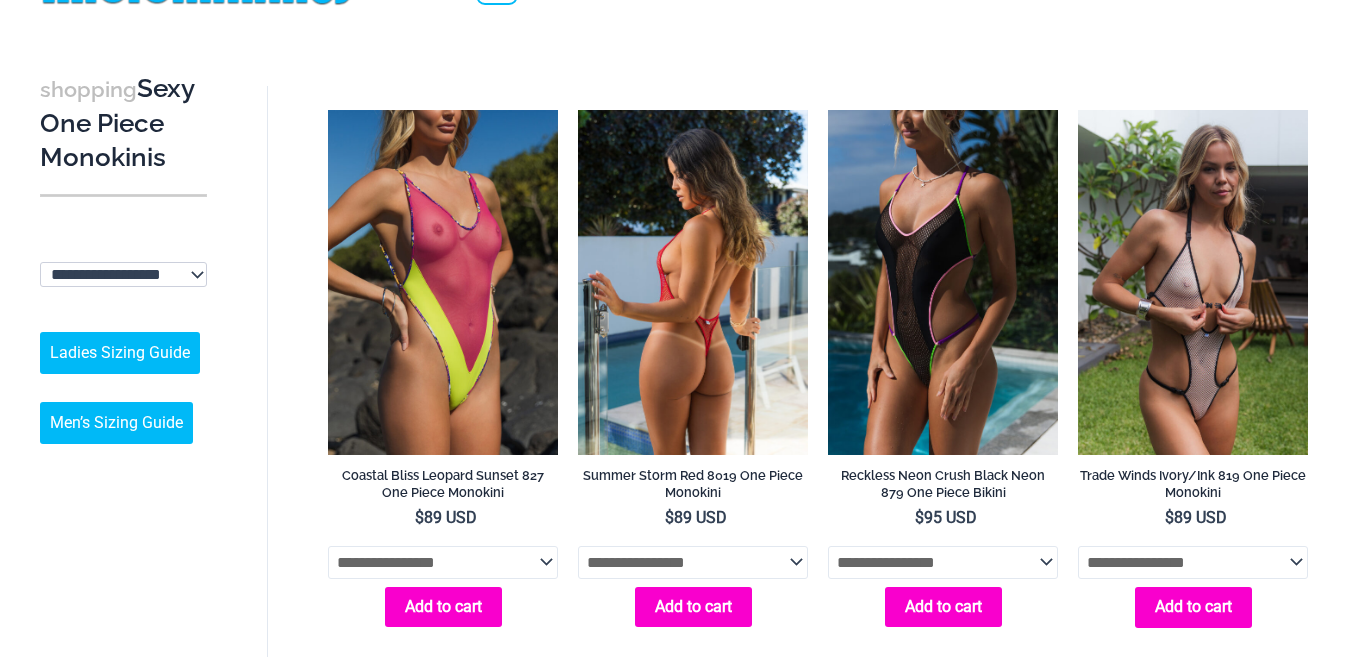 scroll, scrollTop: 100, scrollLeft: 0, axis: vertical 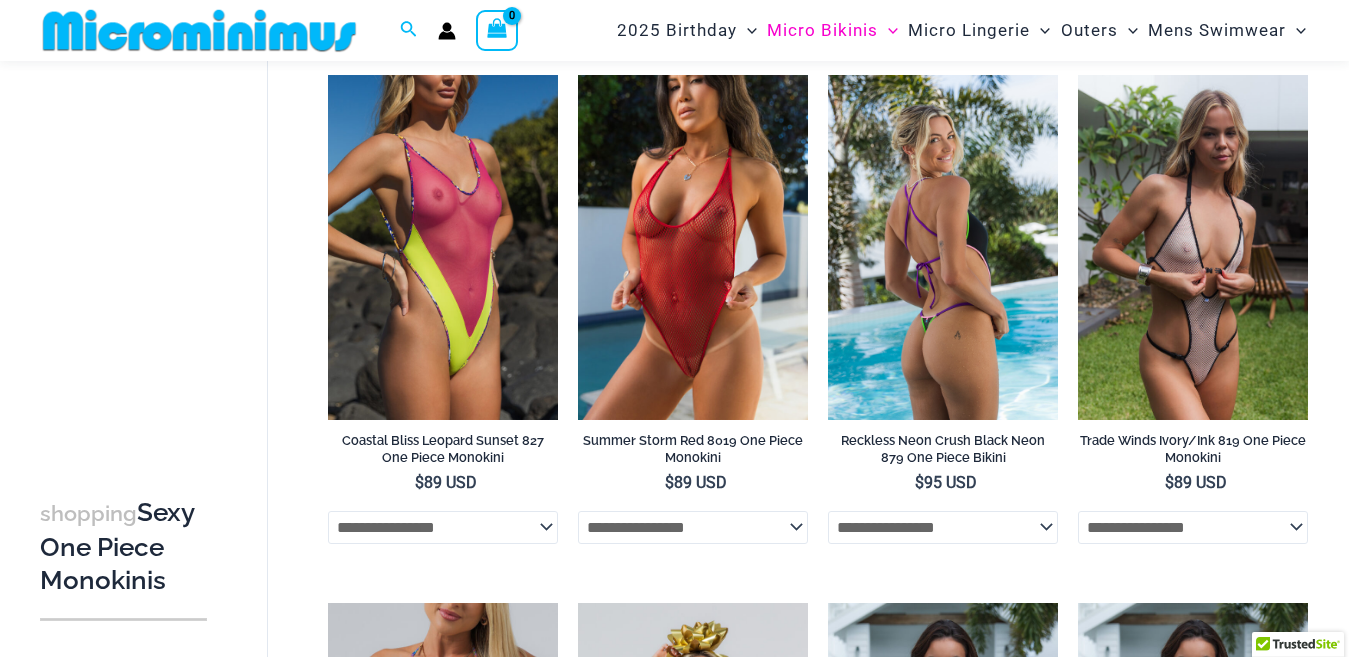 drag, startPoint x: 898, startPoint y: 270, endPoint x: 981, endPoint y: 288, distance: 84.92938 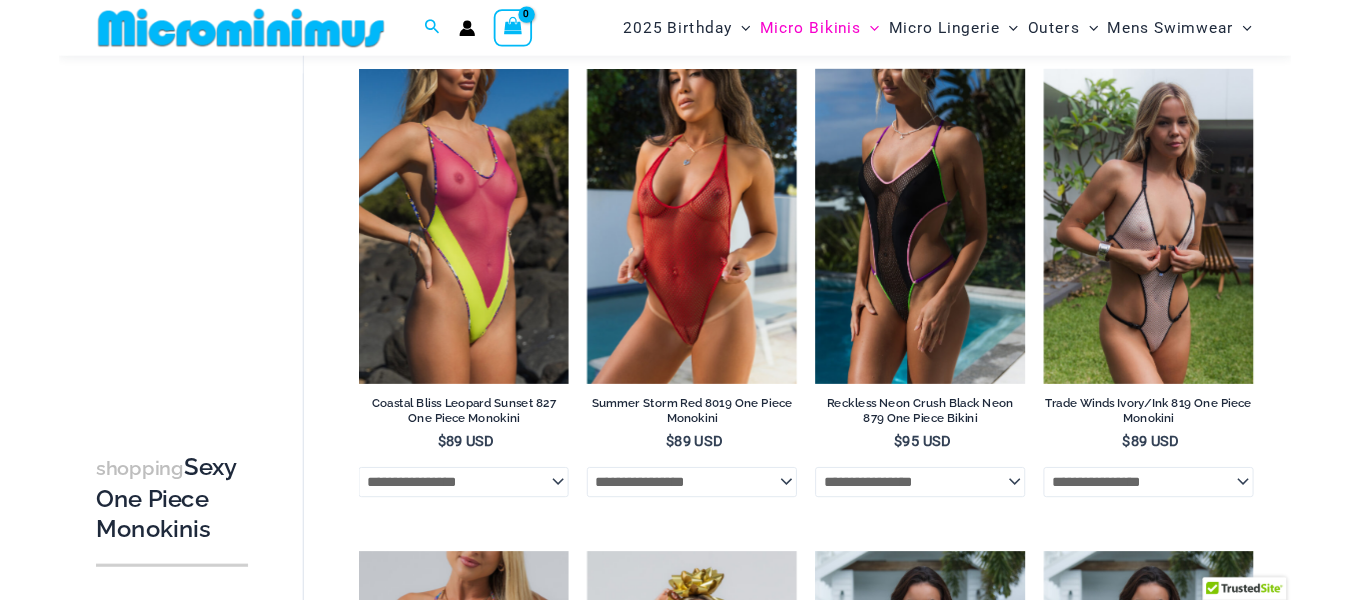 scroll, scrollTop: 0, scrollLeft: 0, axis: both 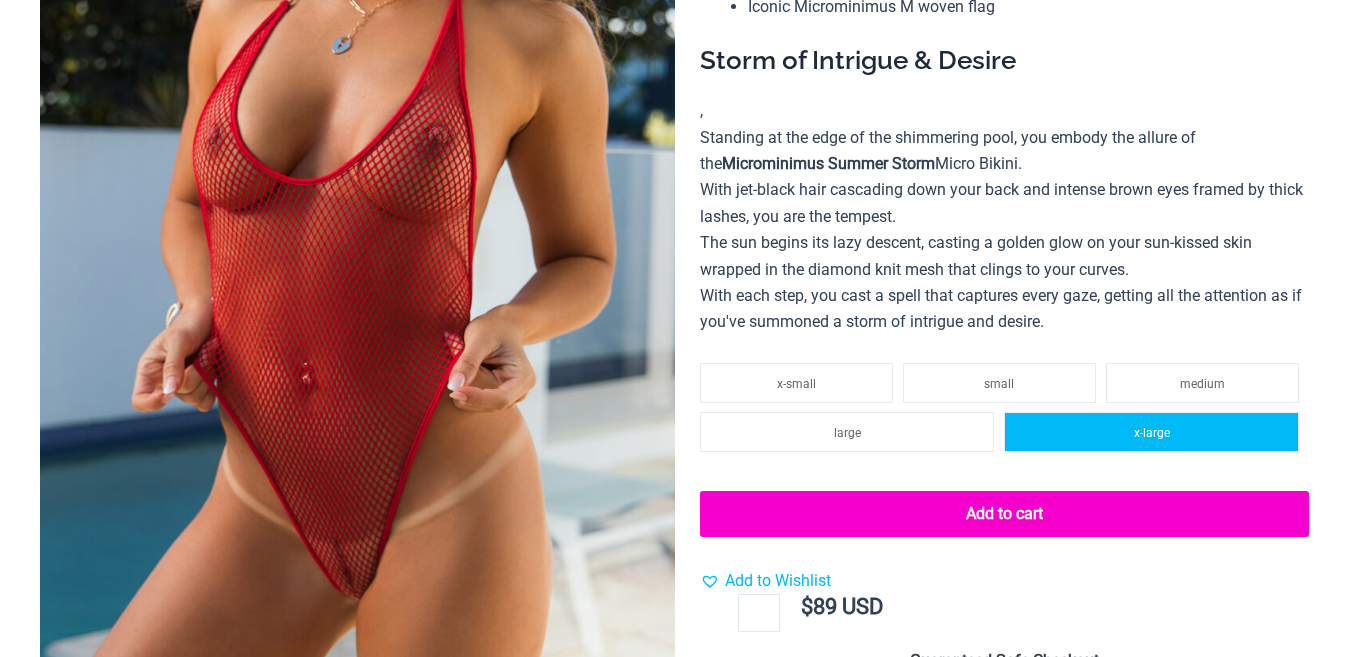click on "x-large" 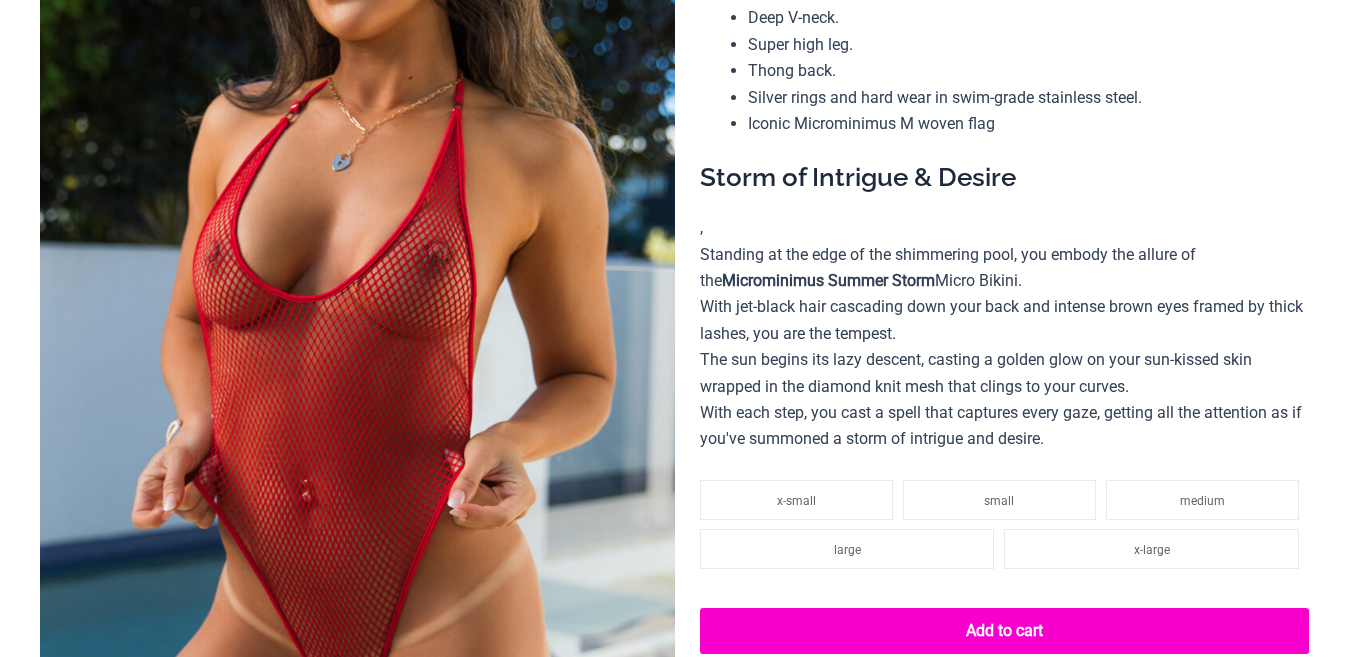 scroll, scrollTop: 400, scrollLeft: 0, axis: vertical 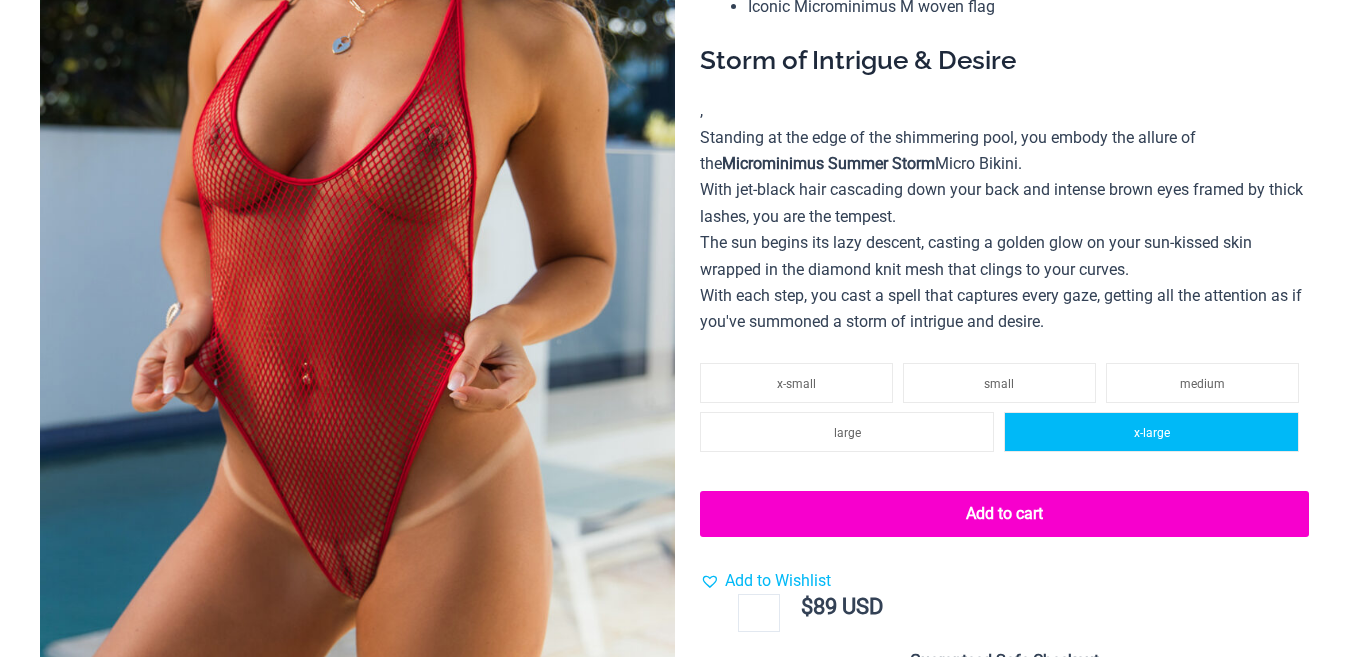 click on "x-large" 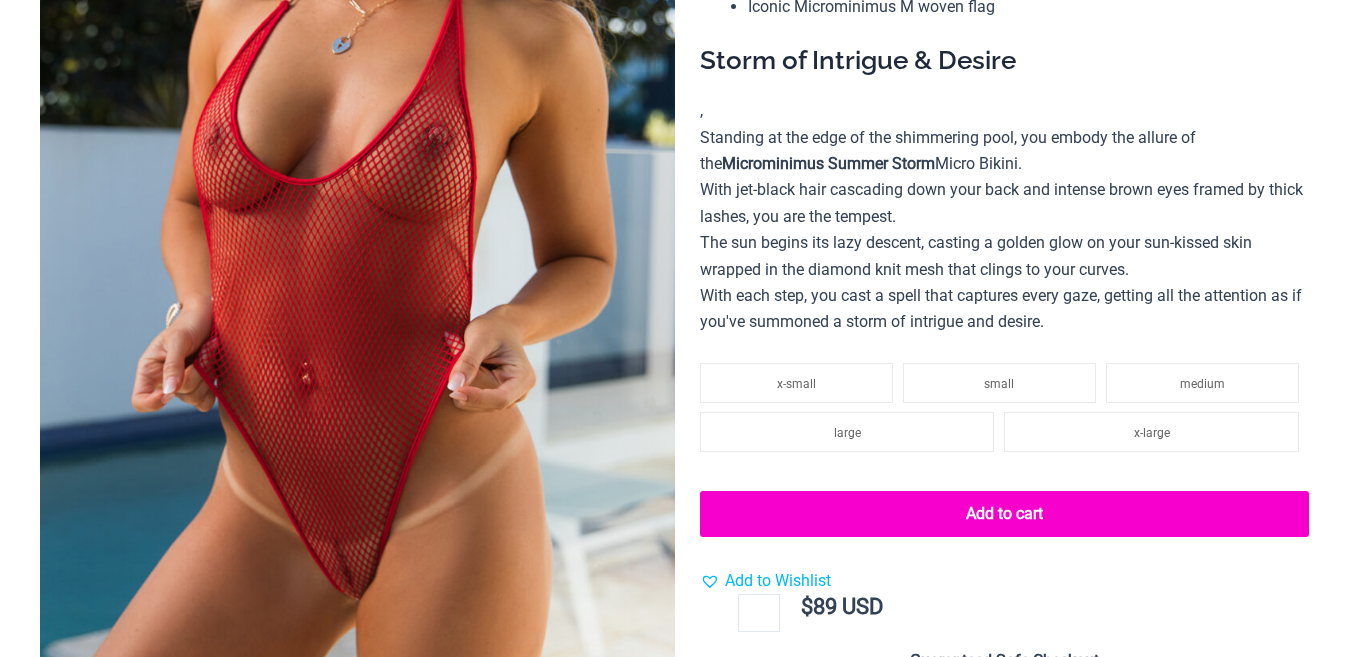 scroll, scrollTop: 500, scrollLeft: 0, axis: vertical 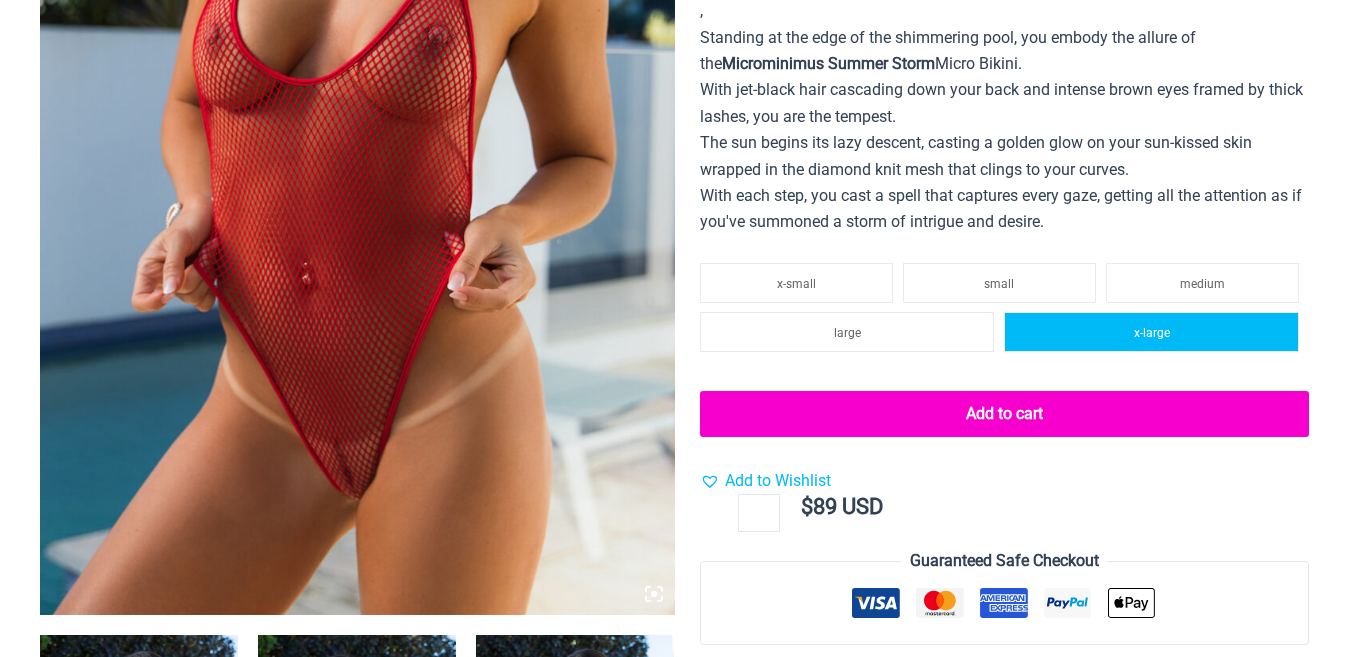 click on "x-large" 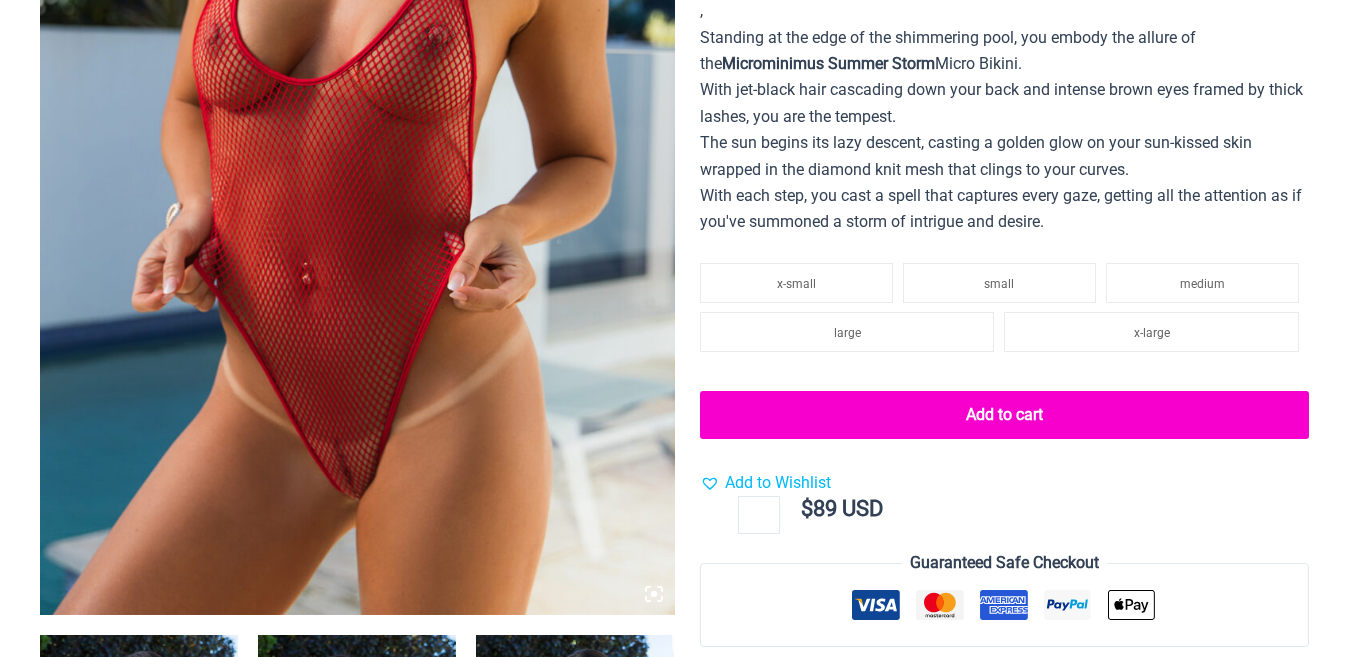 click on "Add to cart" 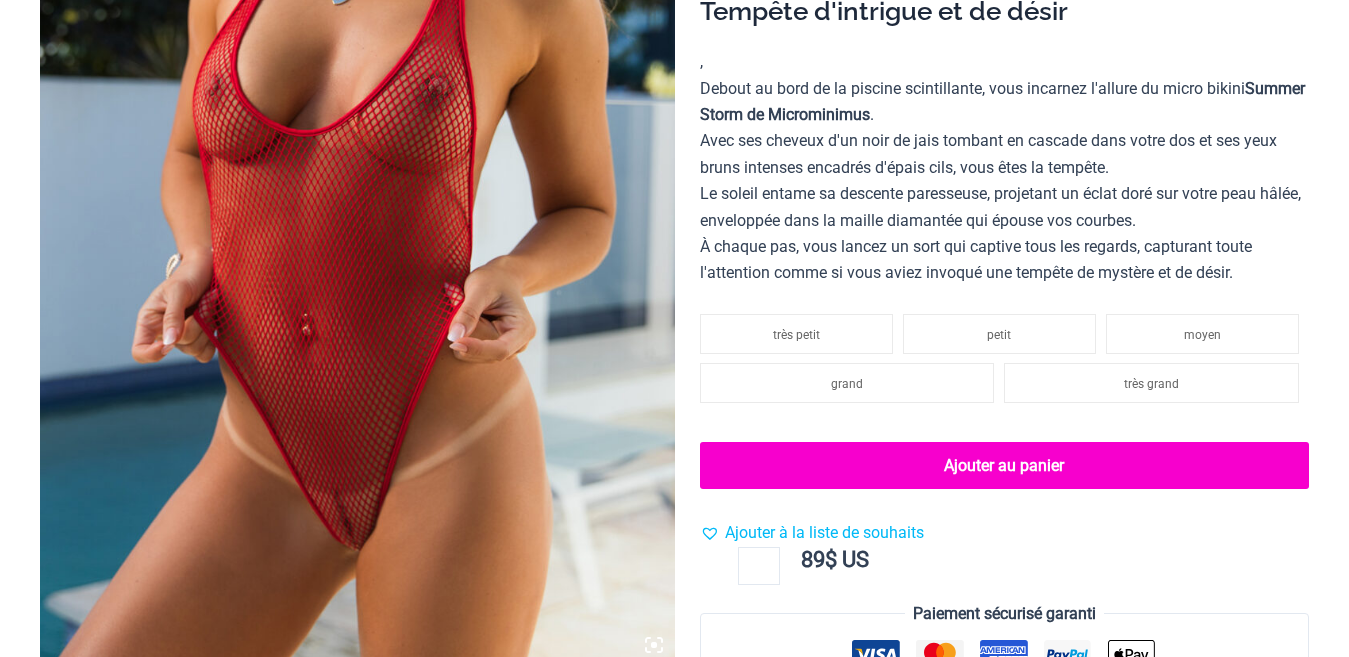 scroll, scrollTop: 551, scrollLeft: 0, axis: vertical 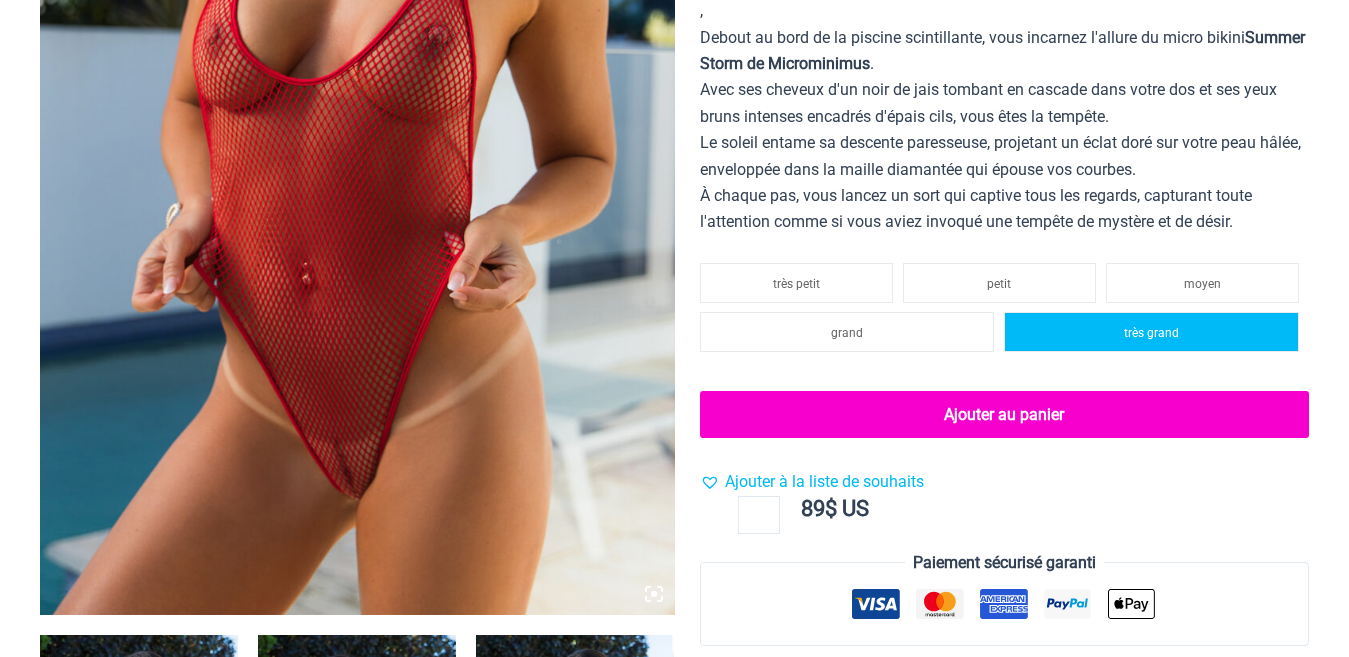 click on "très grand" 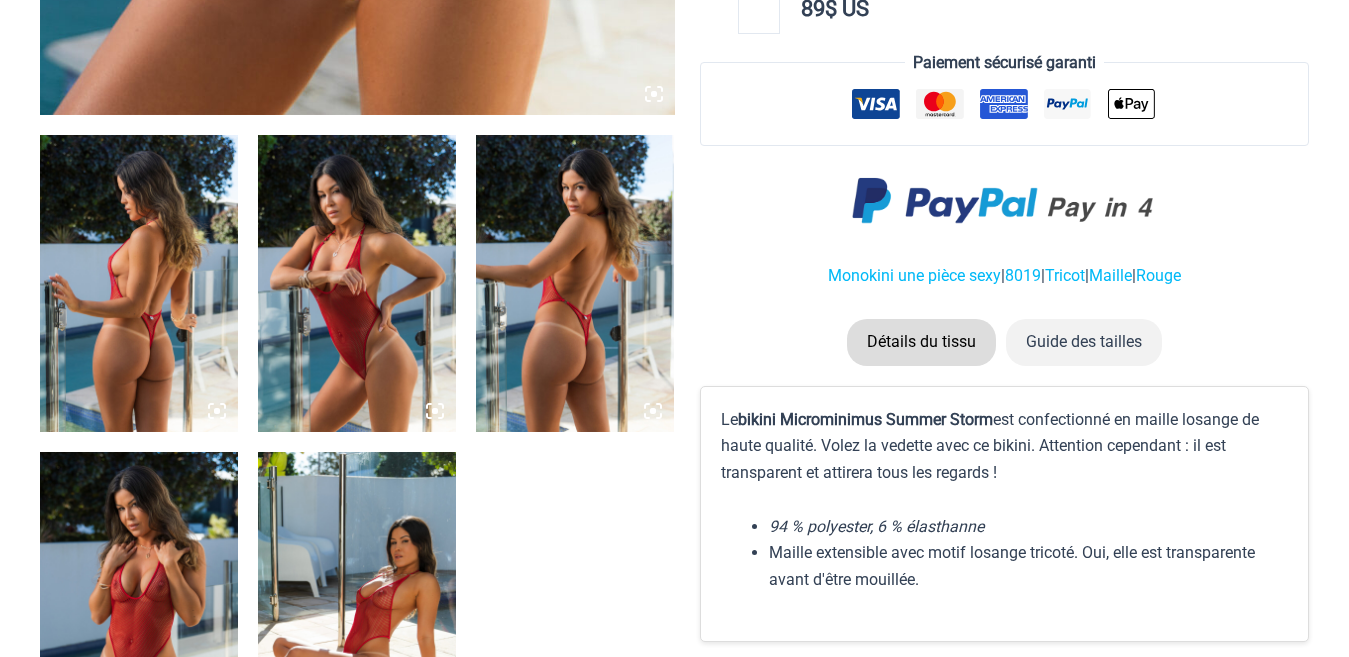 scroll, scrollTop: 1151, scrollLeft: 0, axis: vertical 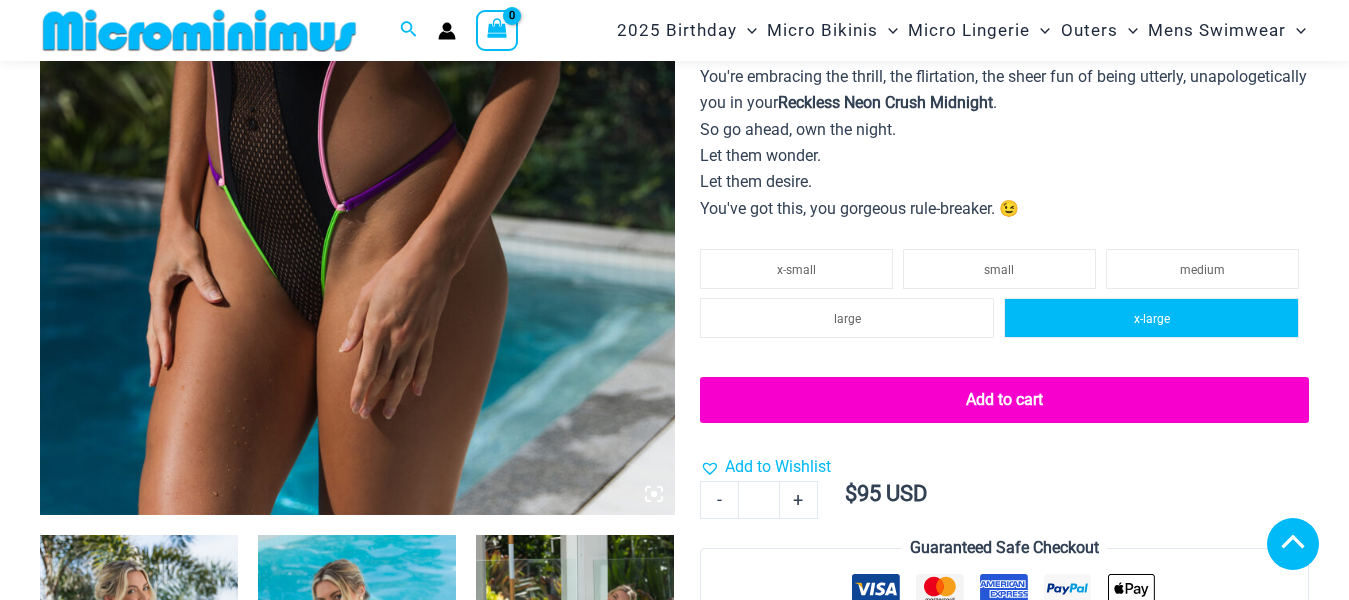 click on "x-large" 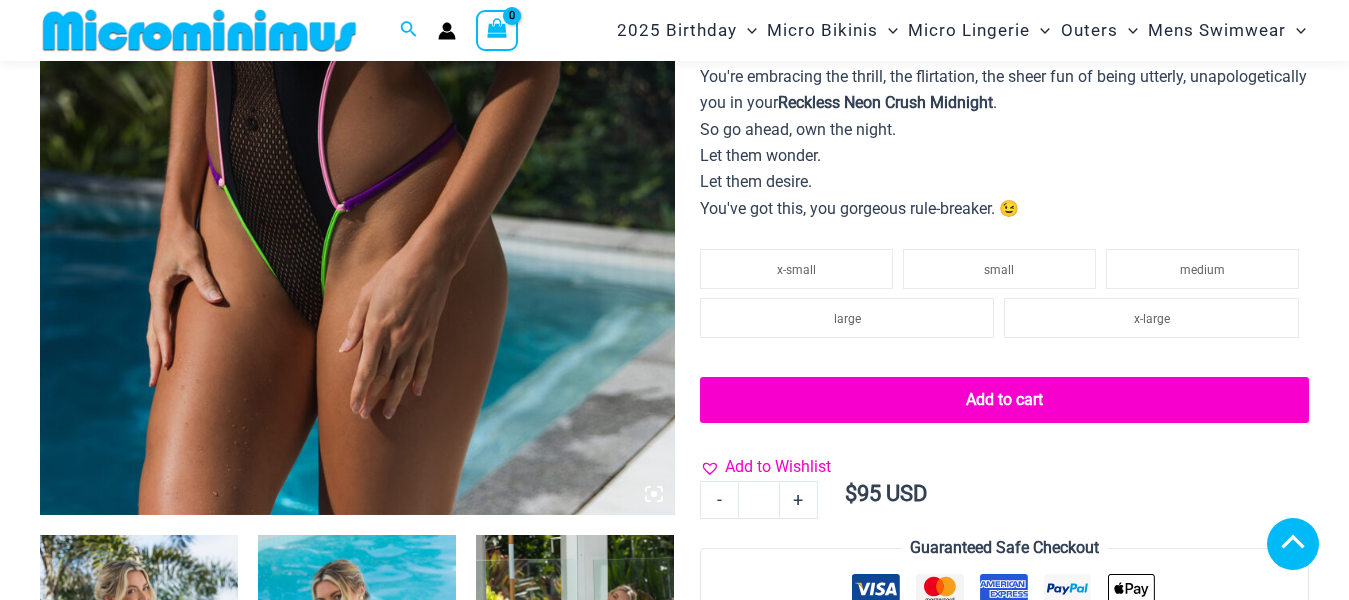 click on "Add to Wishlist" 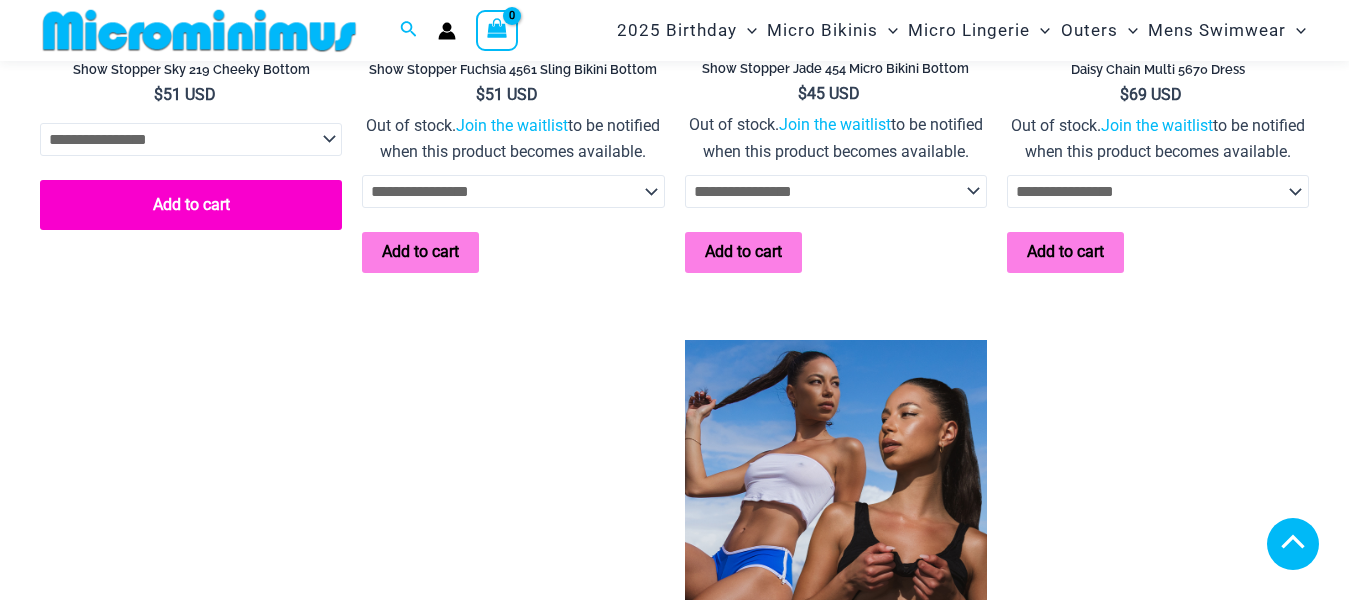 scroll, scrollTop: 3884, scrollLeft: 0, axis: vertical 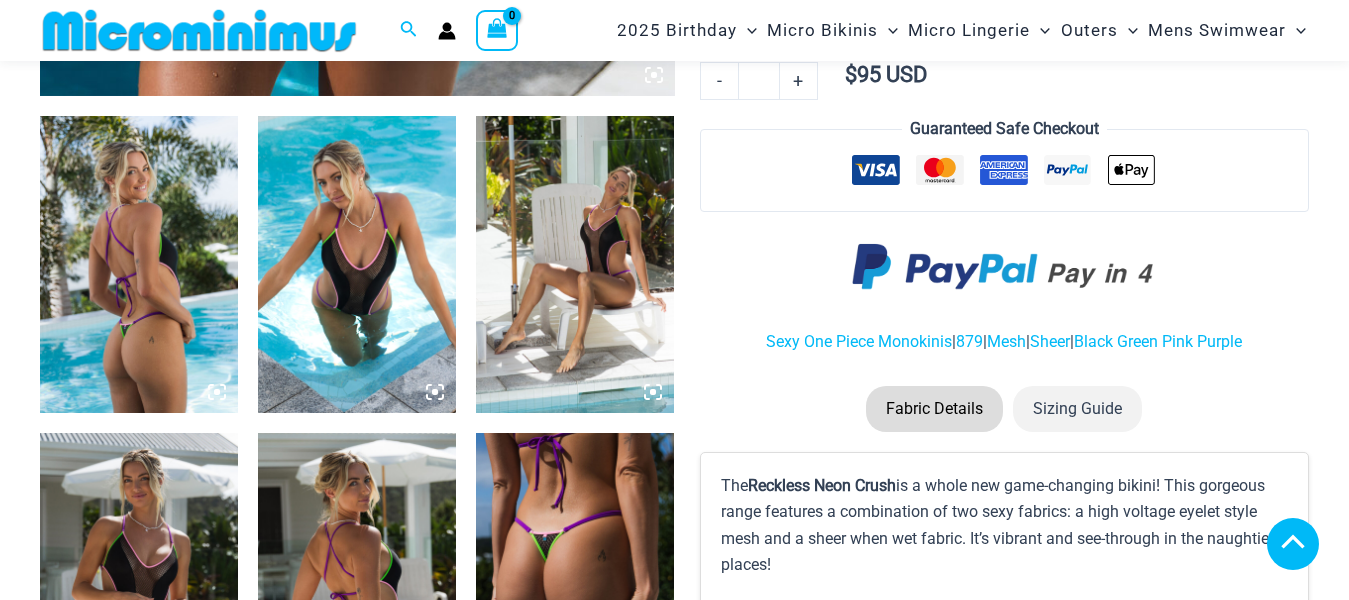 click at bounding box center [139, 264] 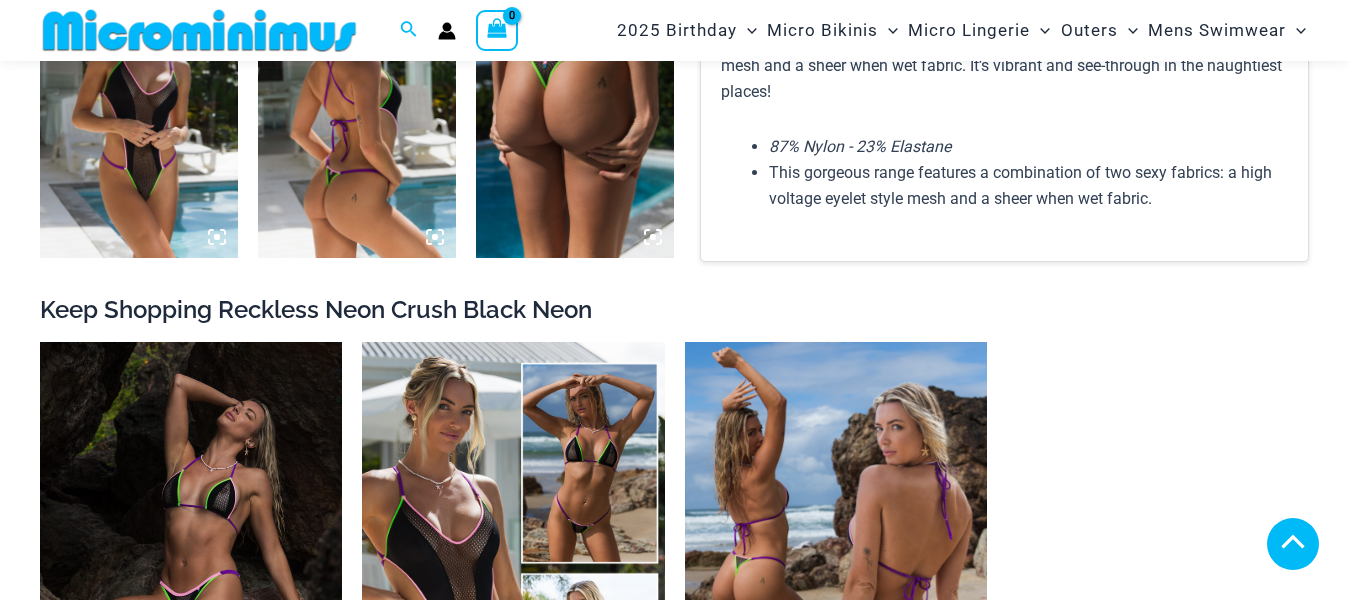 scroll, scrollTop: 1403, scrollLeft: 0, axis: vertical 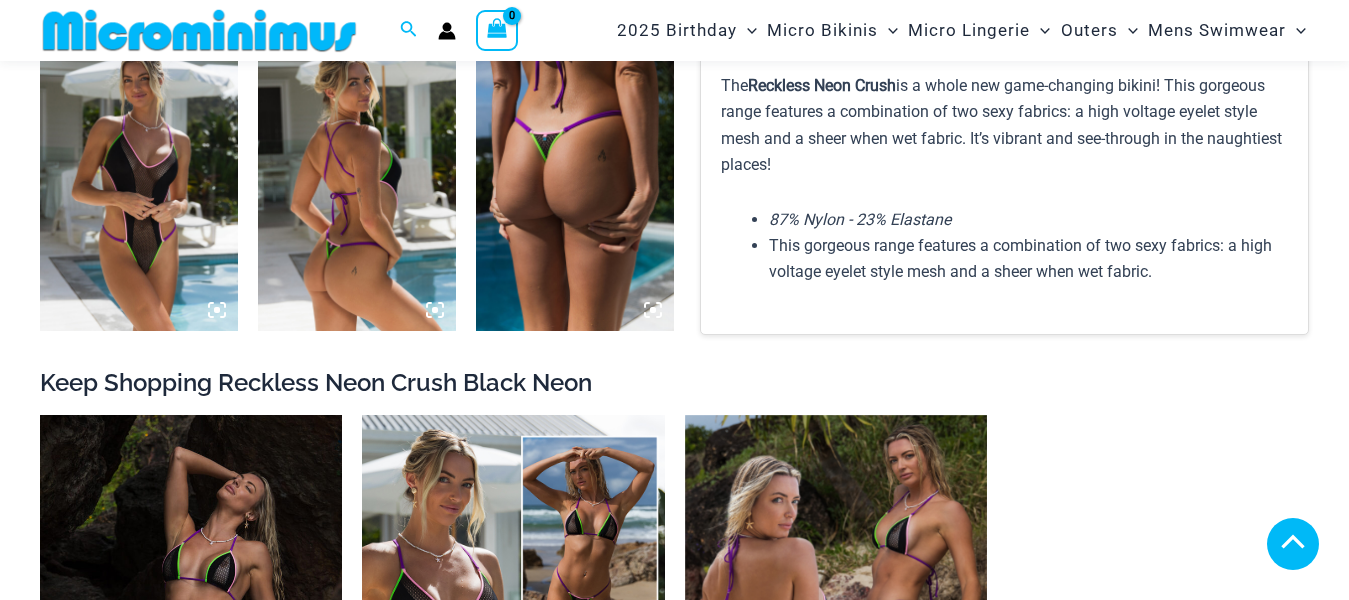 click at bounding box center [139, 181] 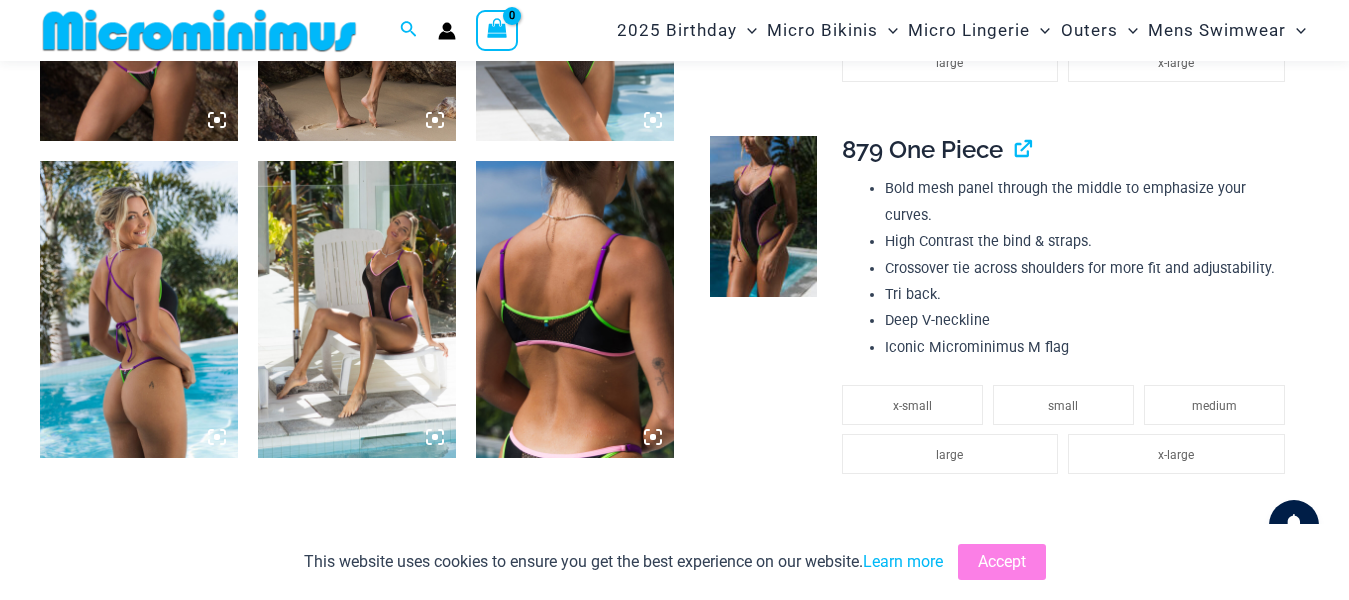 scroll, scrollTop: 2384, scrollLeft: 0, axis: vertical 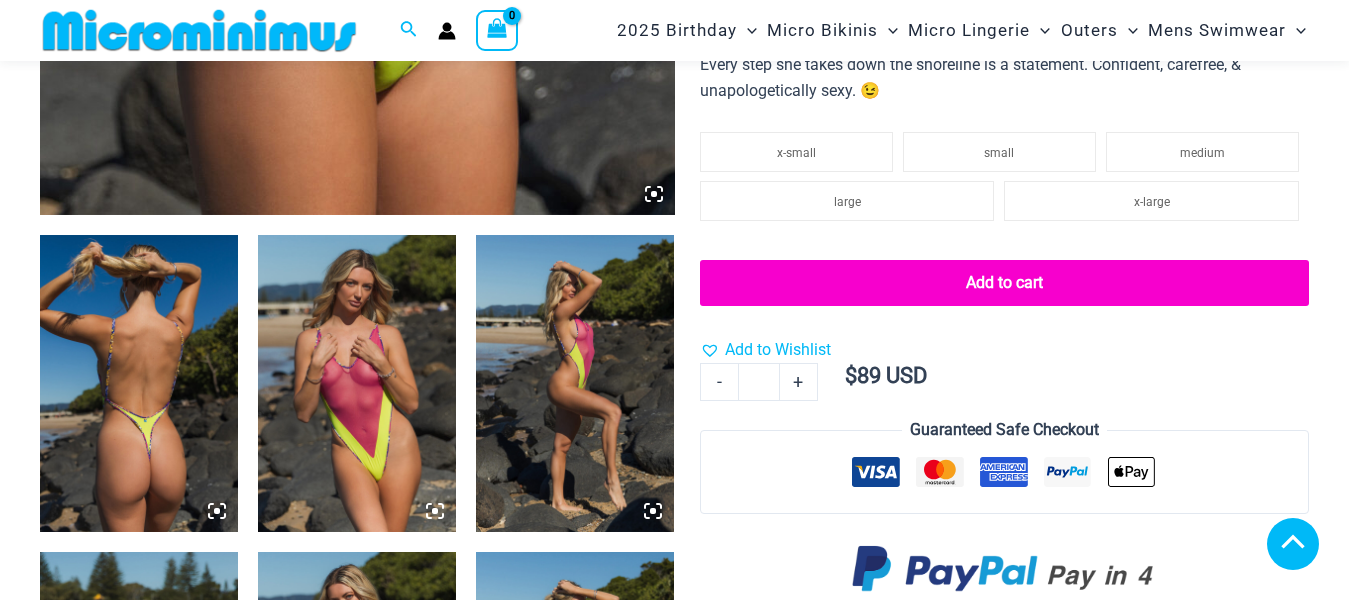 click at bounding box center (575, 383) 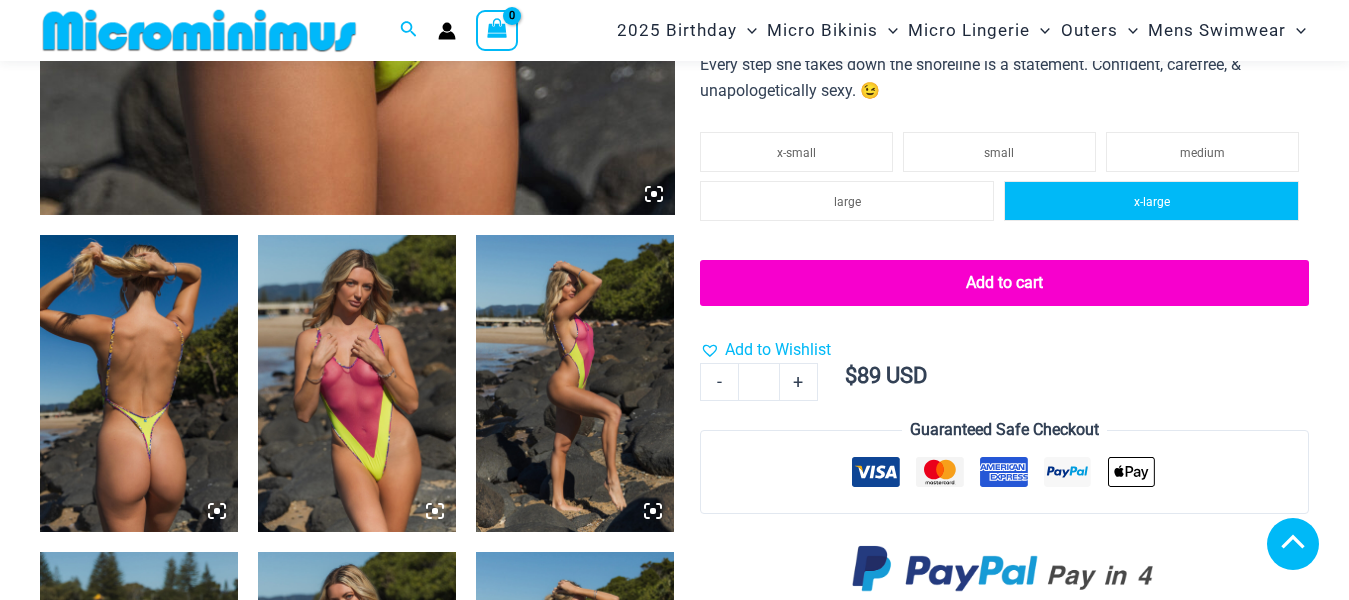click on "x-large" 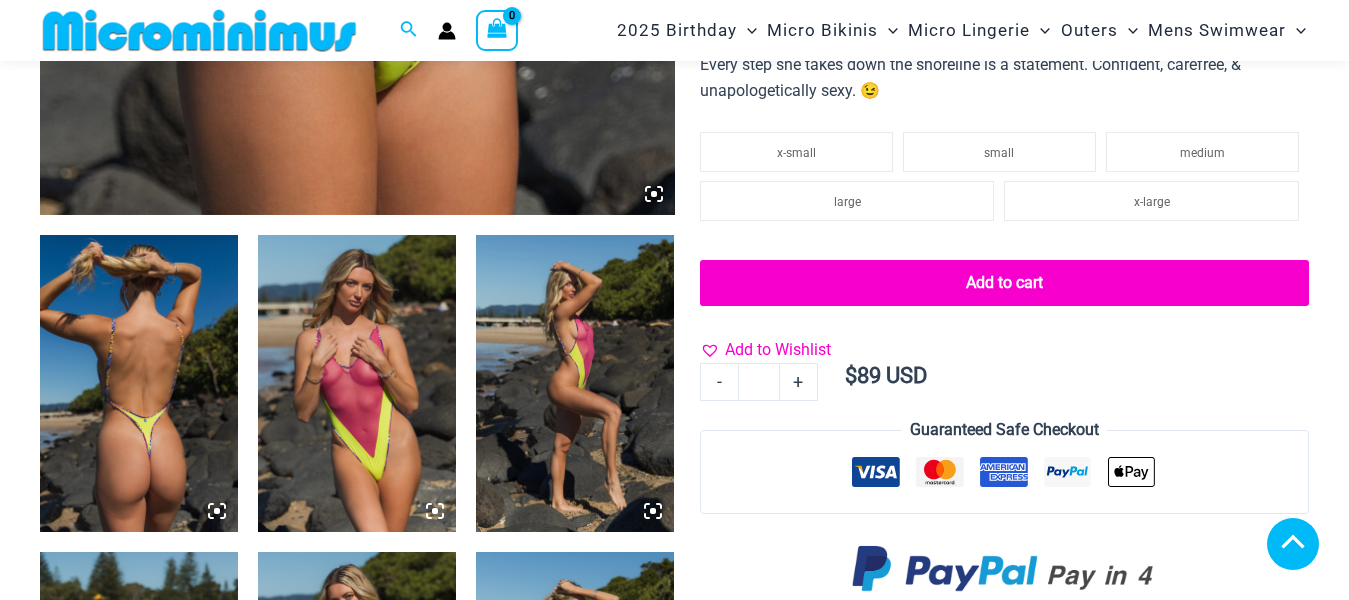 click on "Add to Wishlist" 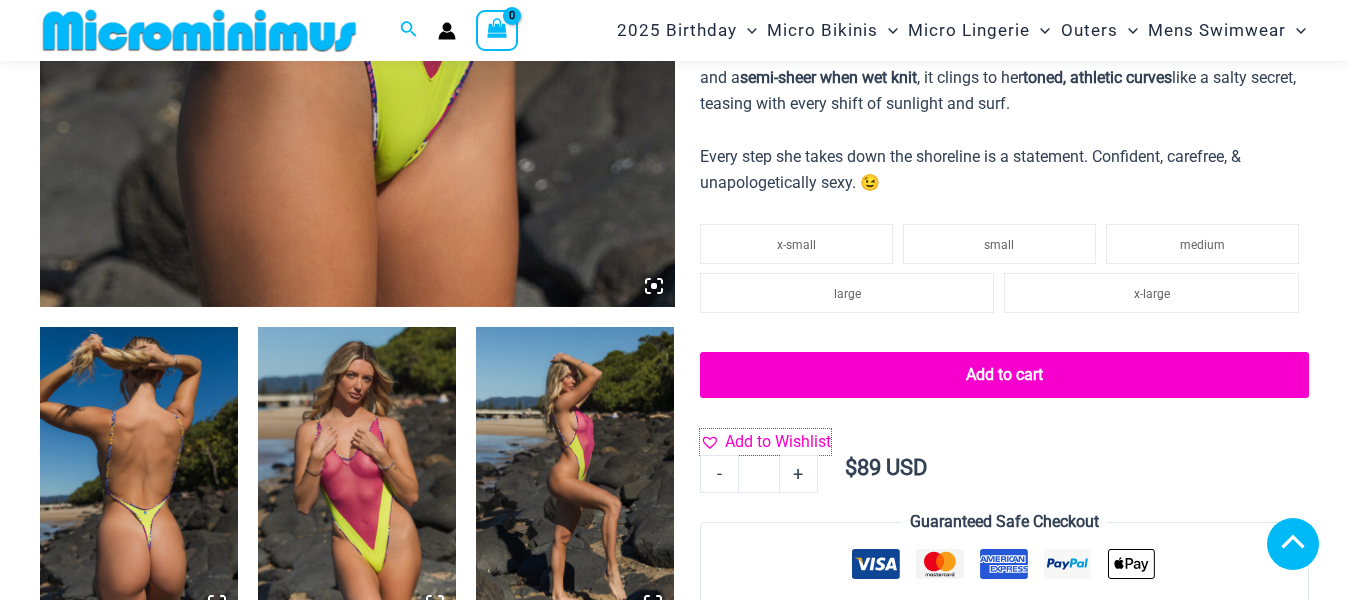 scroll, scrollTop: 784, scrollLeft: 0, axis: vertical 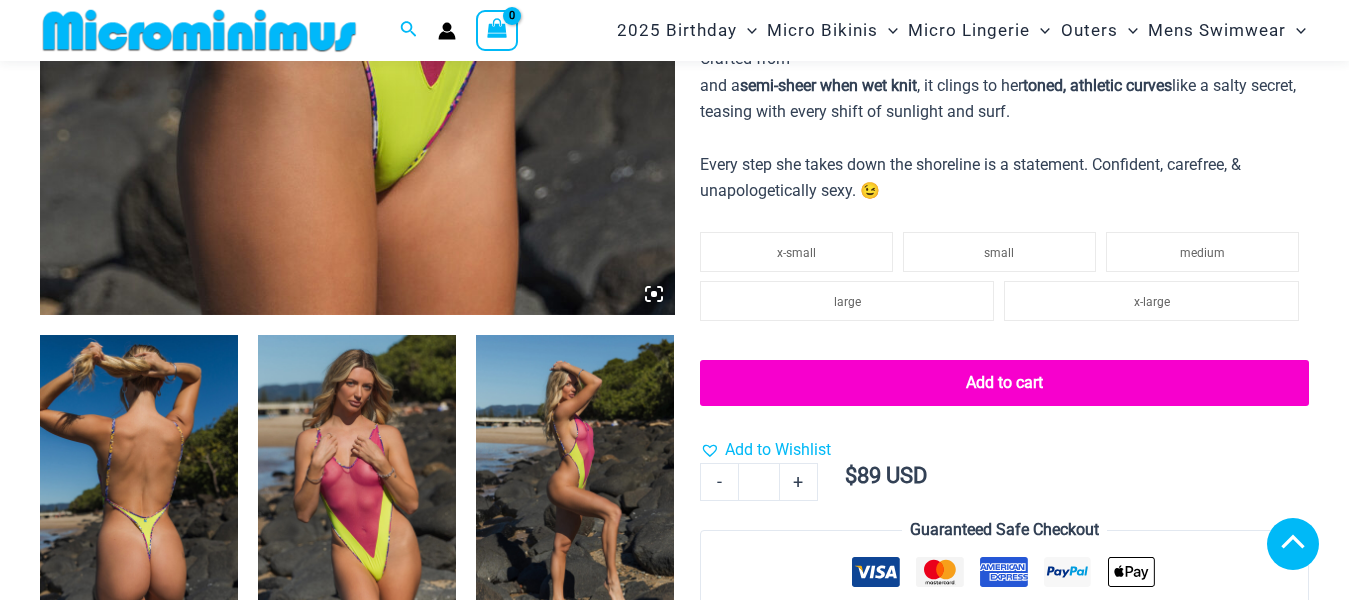 click at bounding box center (575, 483) 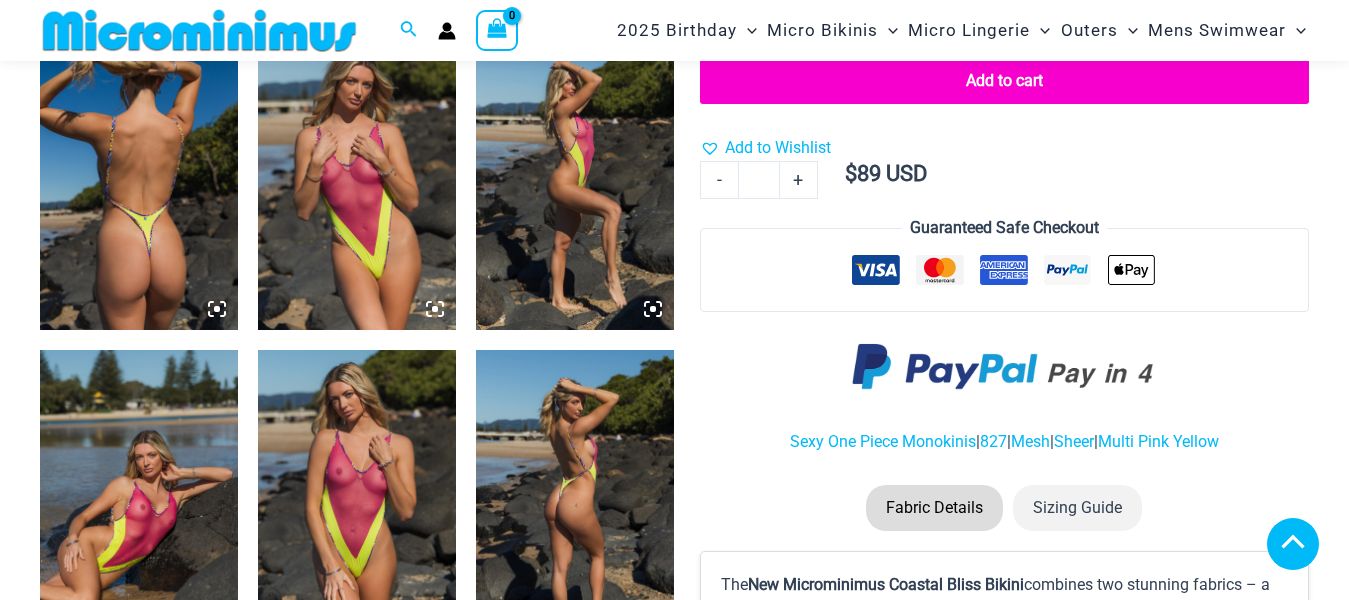 scroll, scrollTop: 1084, scrollLeft: 0, axis: vertical 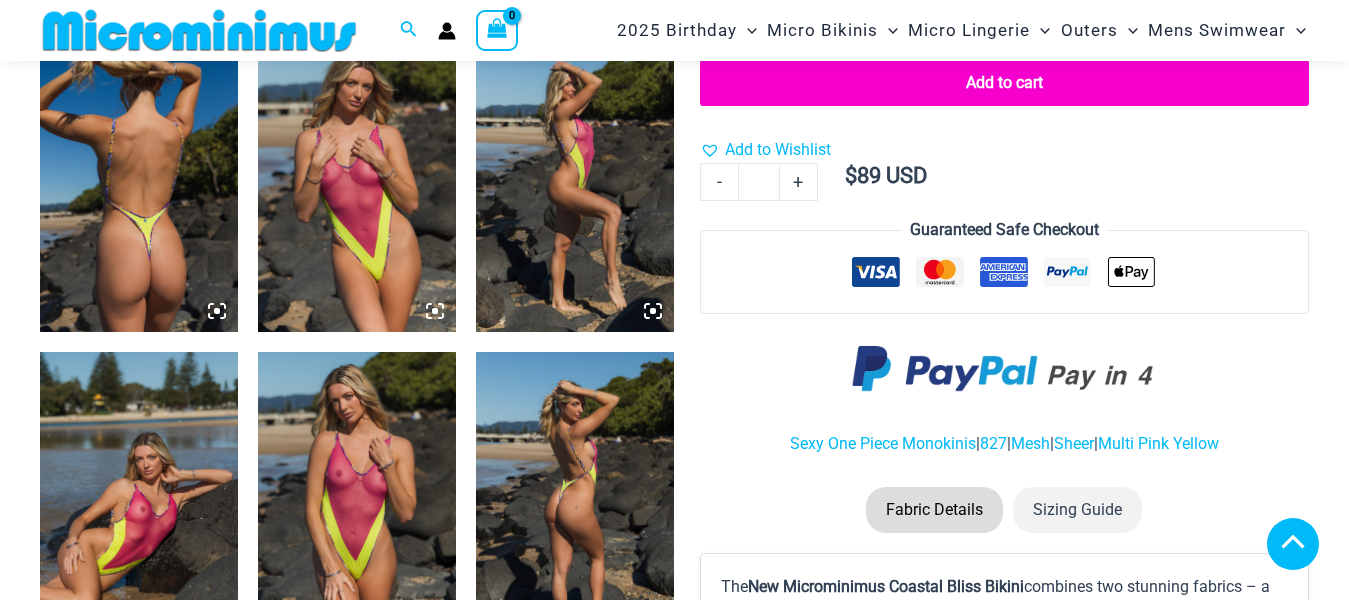 click at bounding box center [575, 183] 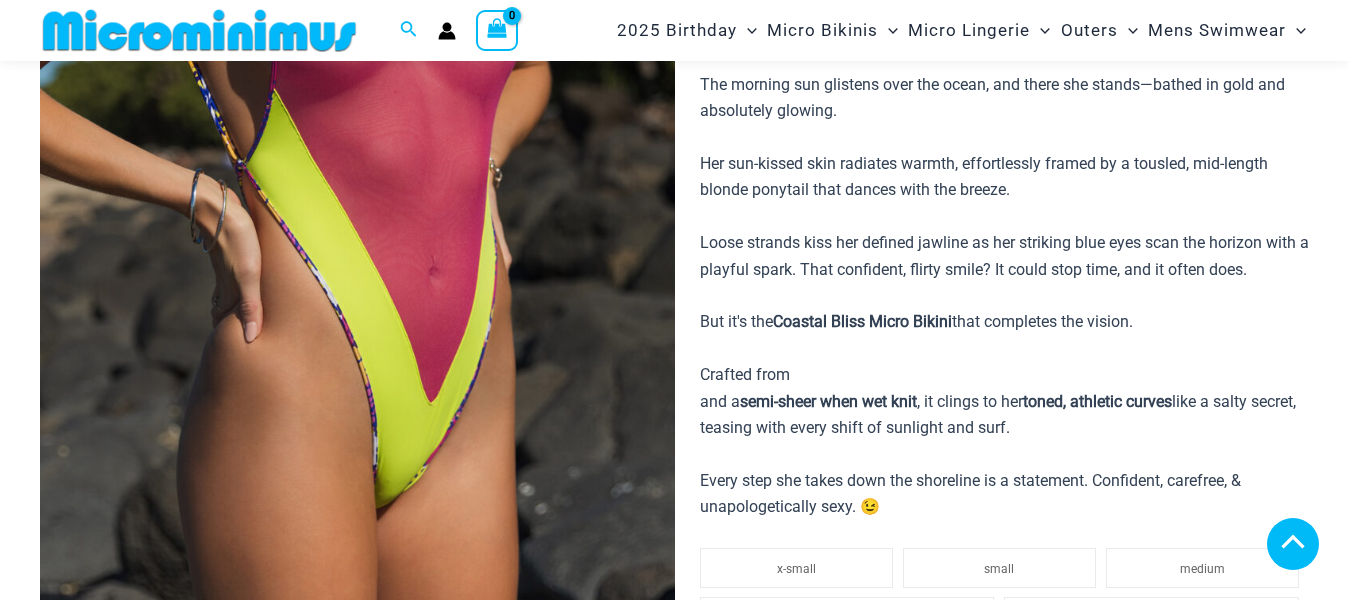 scroll, scrollTop: 284, scrollLeft: 0, axis: vertical 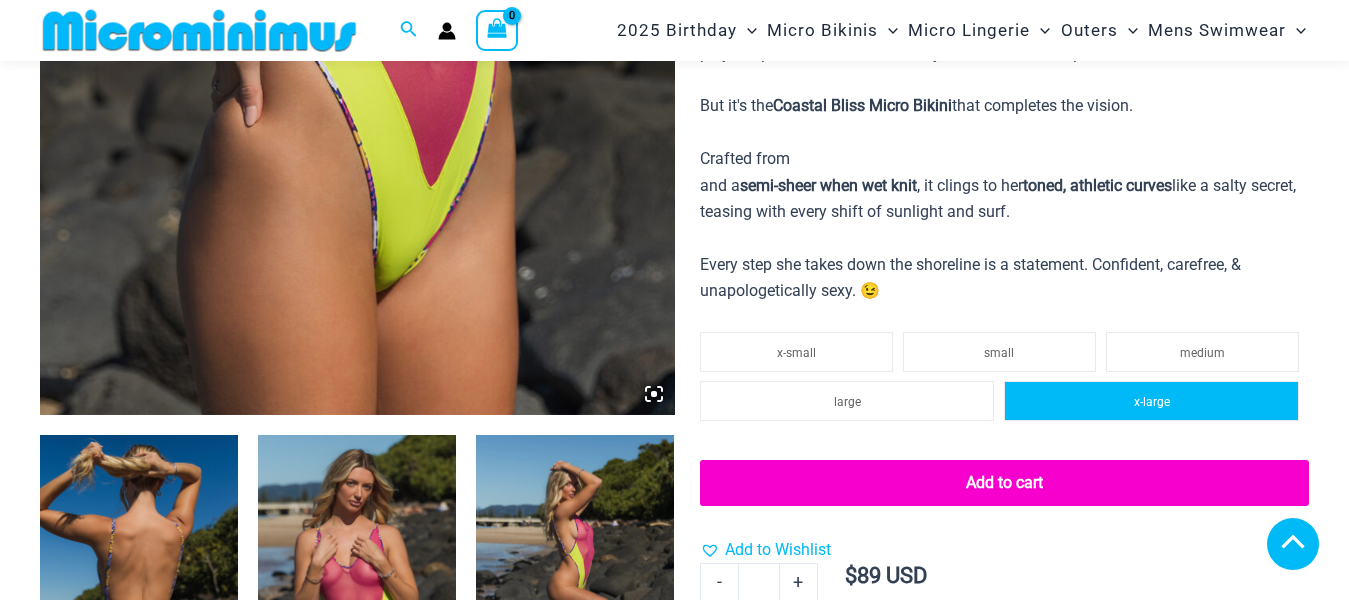 click on "x-large" 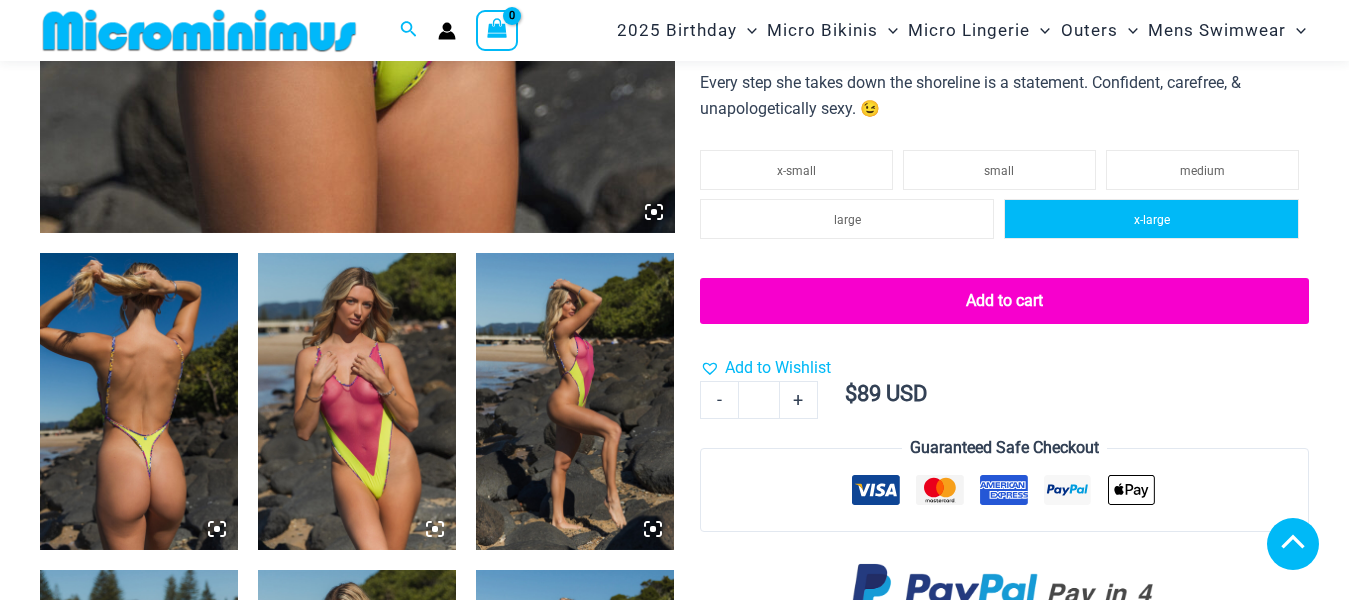 scroll, scrollTop: 884, scrollLeft: 0, axis: vertical 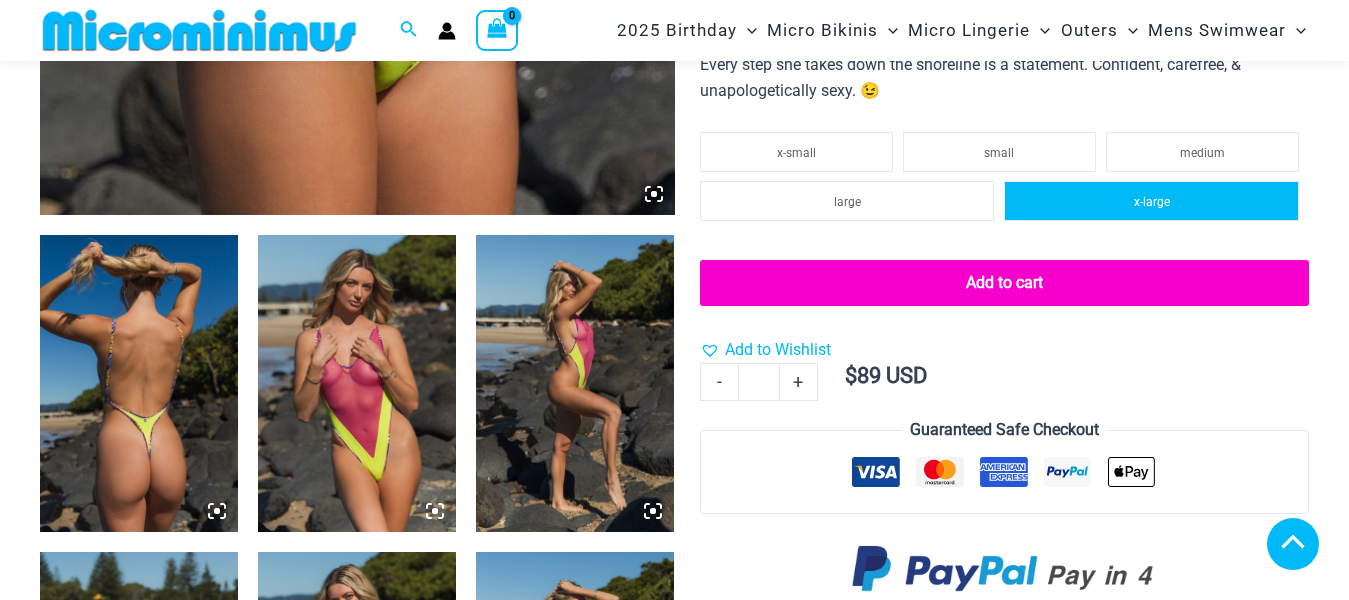 click on "x-large" 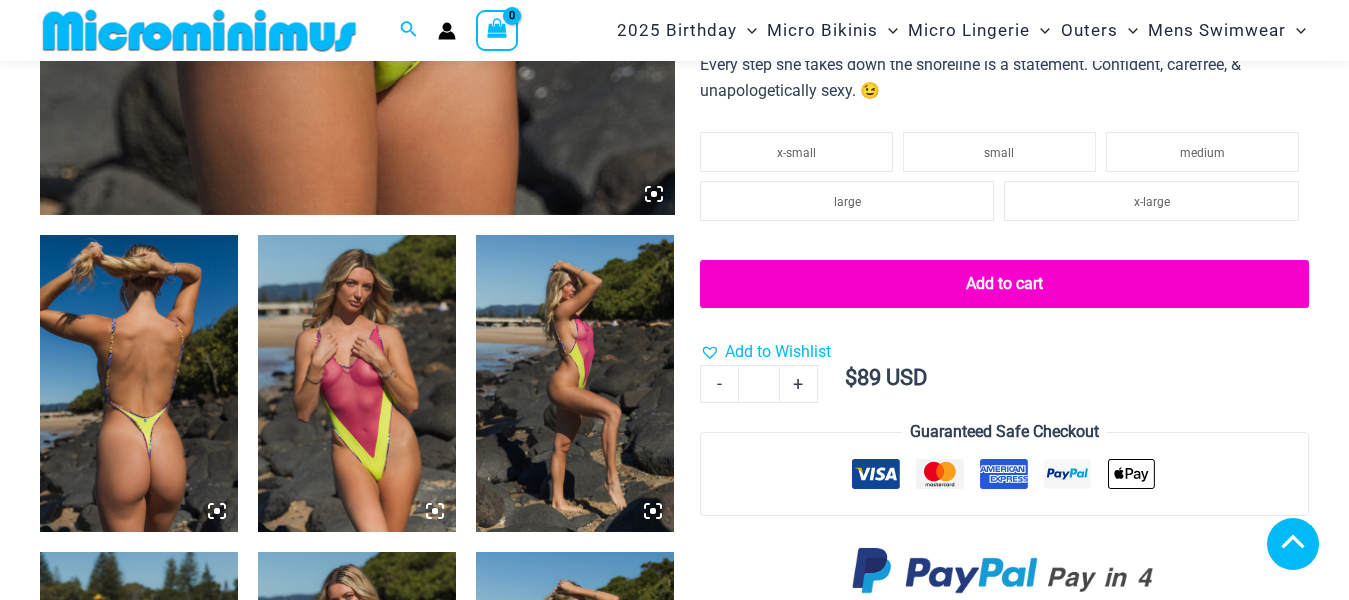 click on "Add to cart" 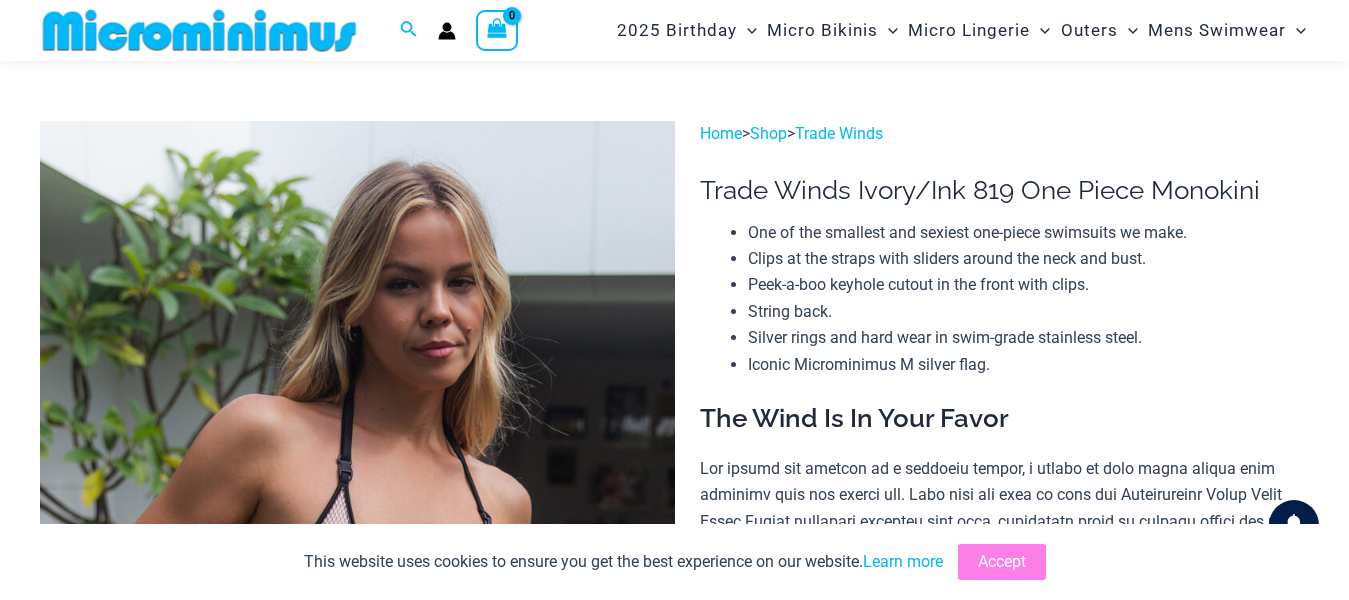 scroll, scrollTop: 284, scrollLeft: 0, axis: vertical 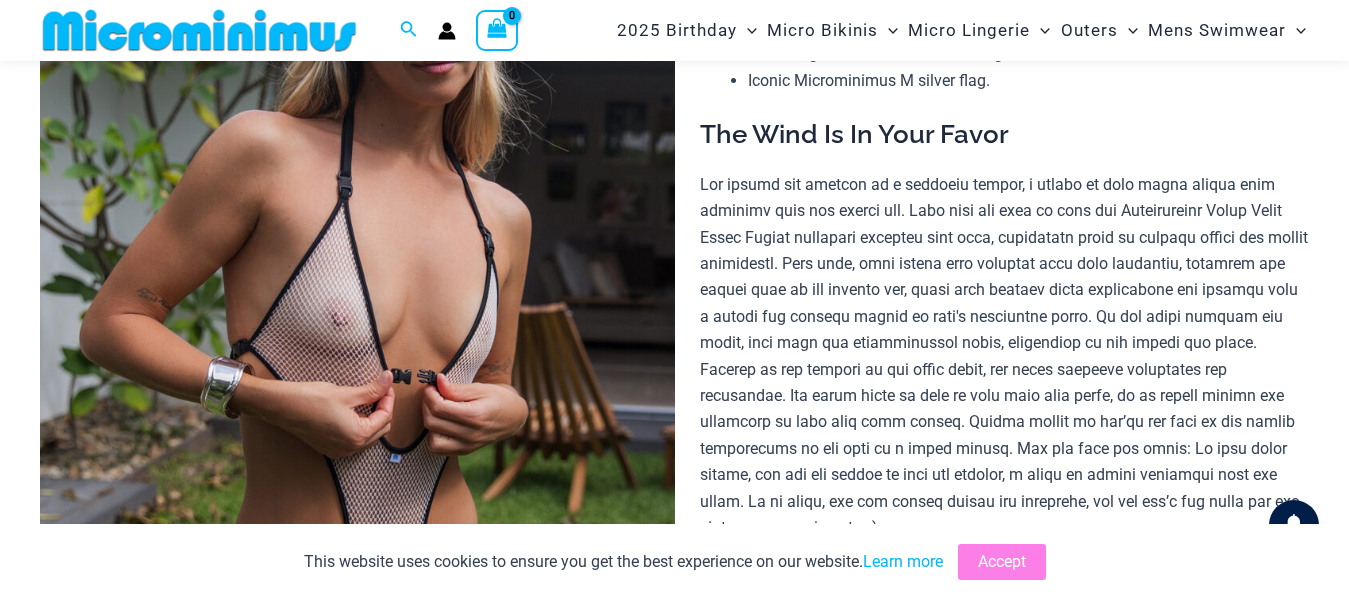 click on "The Wind Is In Your Favor" at bounding box center (1004, 135) 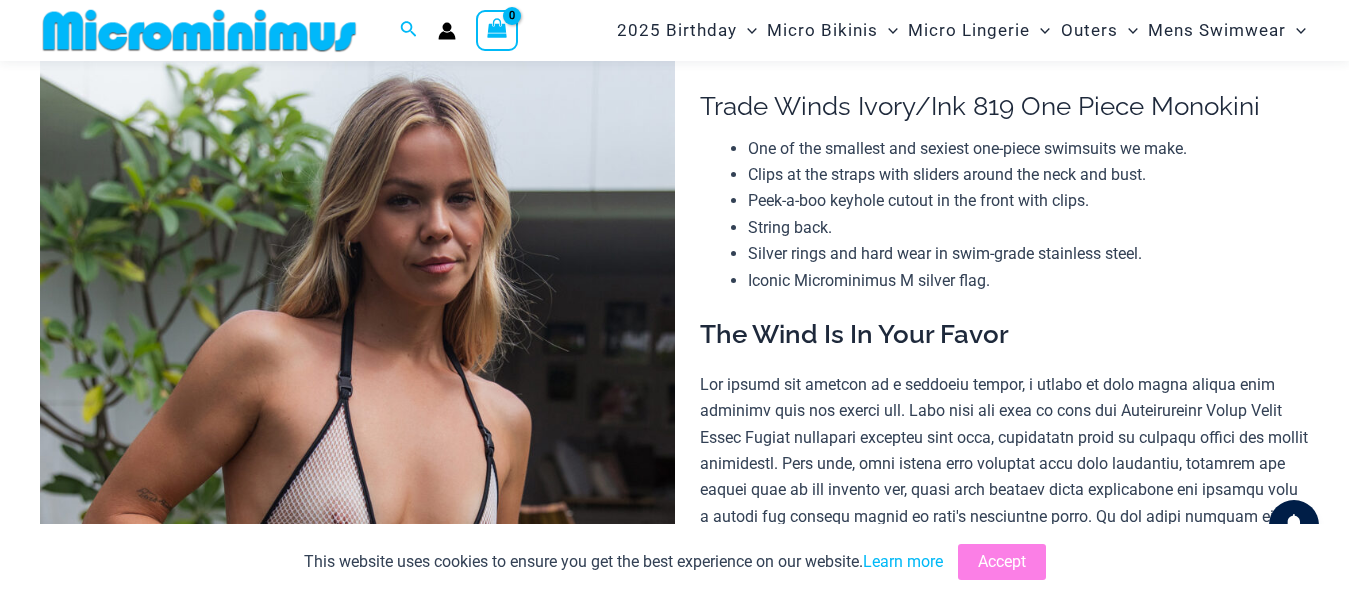 scroll, scrollTop: 0, scrollLeft: 0, axis: both 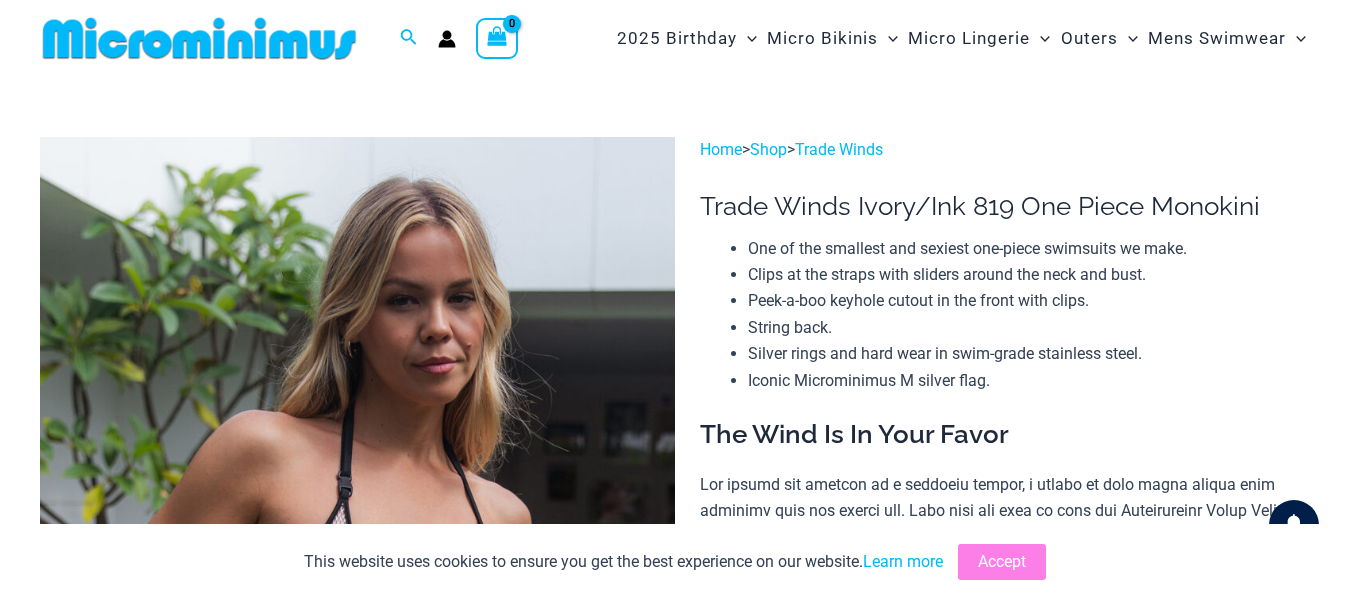 click on "Trade Winds Ivory/Ink 819 One Piece Monokini
Home
>
Shop
>
TradeWinds
Home  /  Microbikinis  / TradeWindsIvory/Ink 819 One Piece Monokini Microbikinis TradeWindsIvory/Ink 819 One Piece Monokini
One of the smallest and sexiest one-piece swimsuits we make.
Clips at the straps with sliders around the neck and bust.
Peek-a-boo keyhole cutout in the front with clips.
String back." at bounding box center [674, 3232] 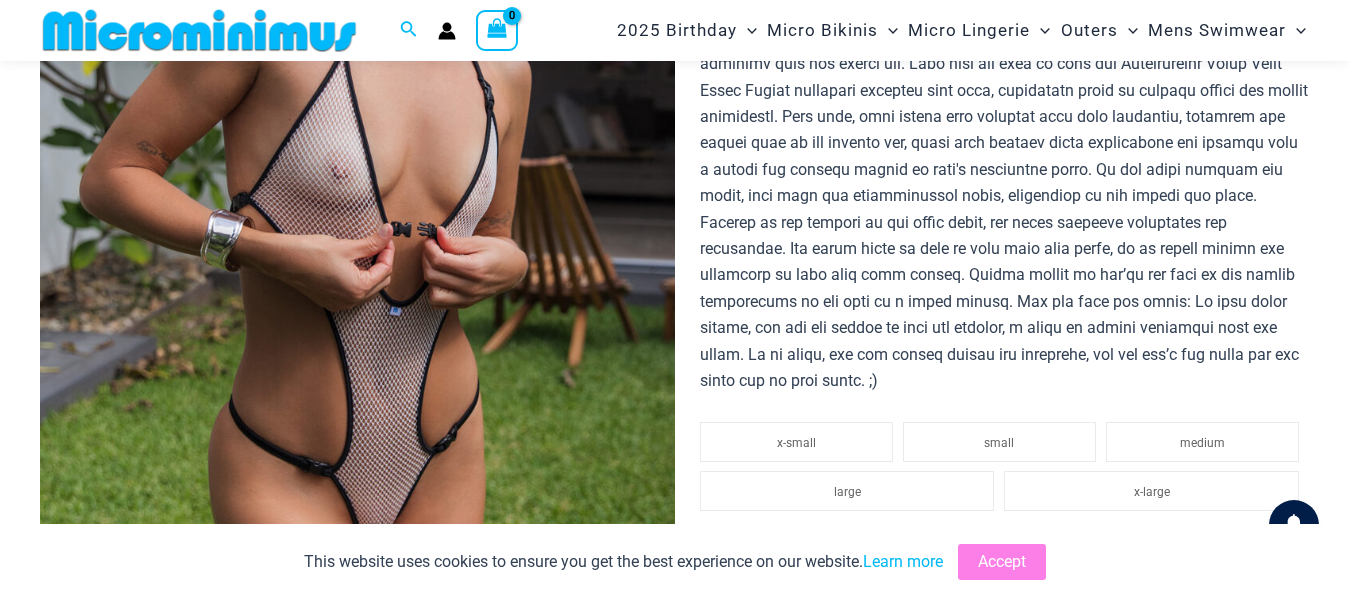 scroll, scrollTop: 484, scrollLeft: 0, axis: vertical 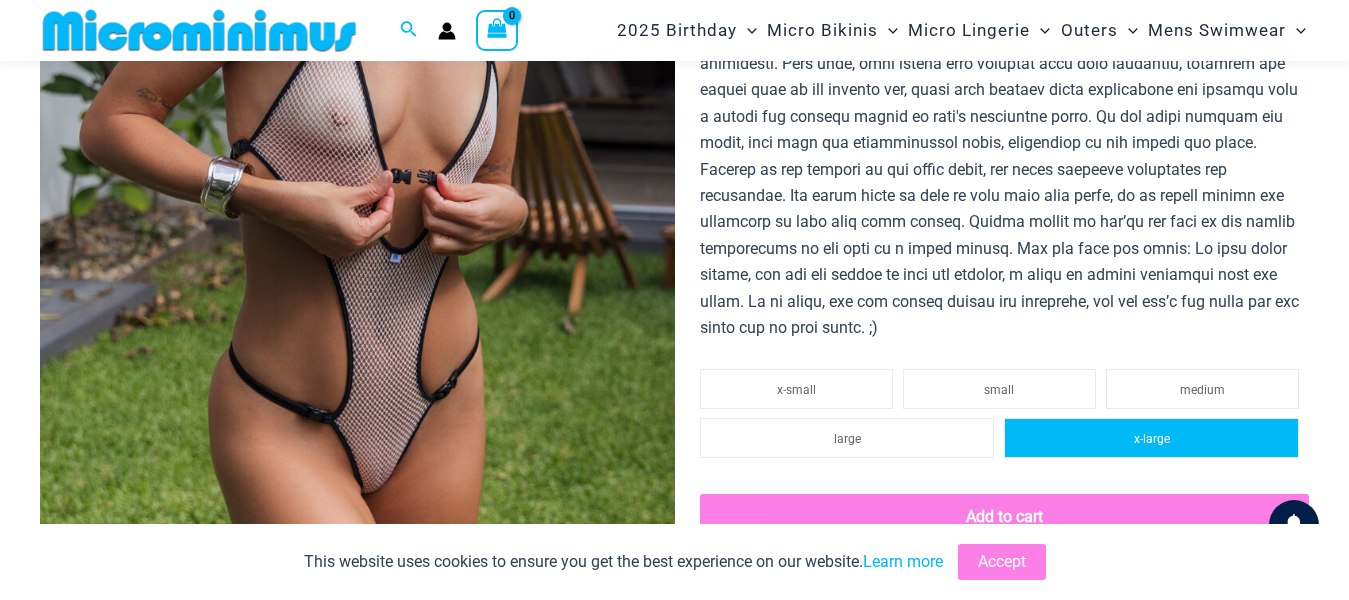 click on "x-large" 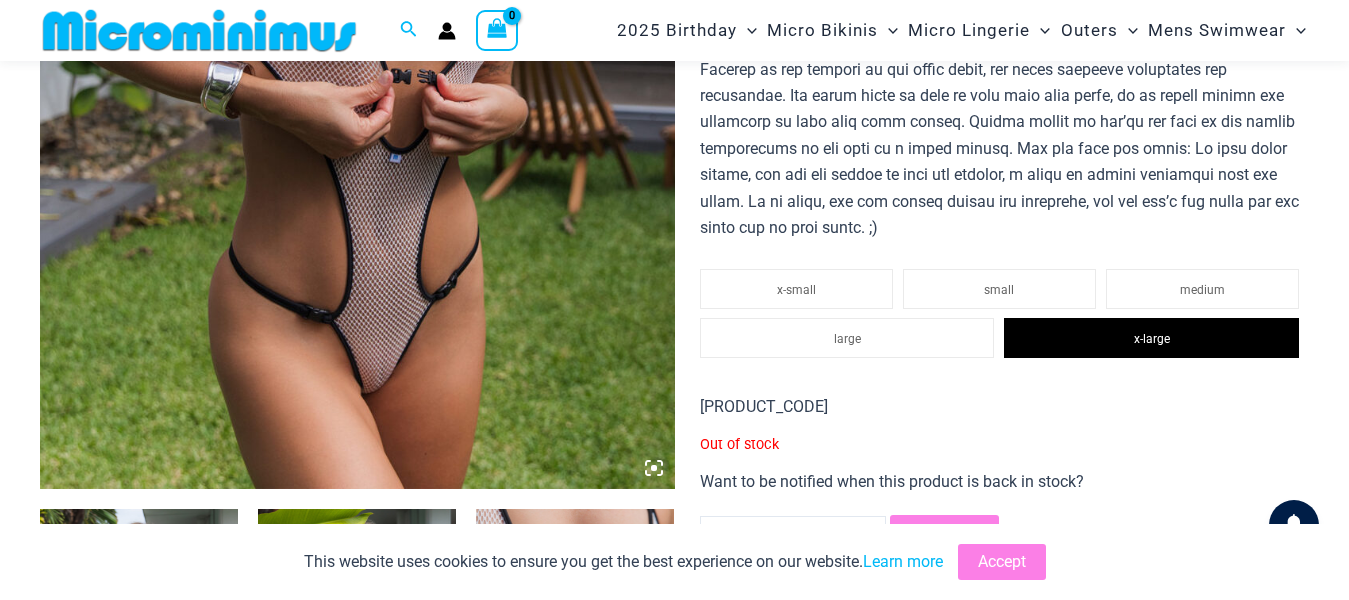 scroll, scrollTop: 684, scrollLeft: 0, axis: vertical 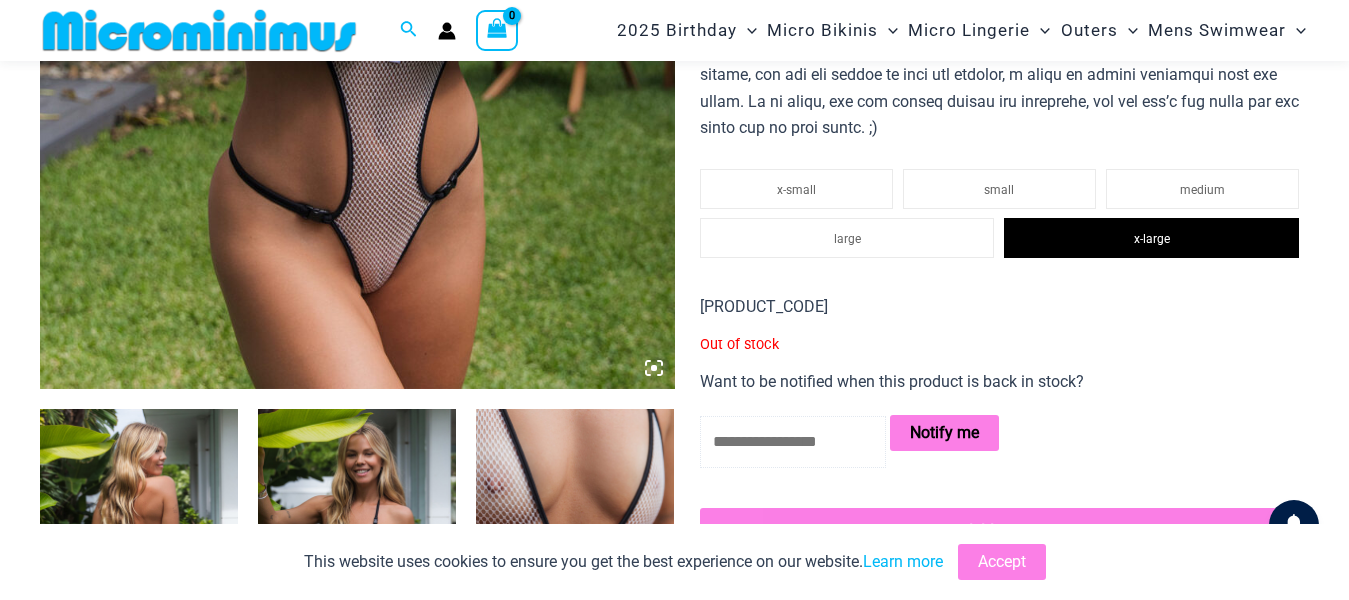 click 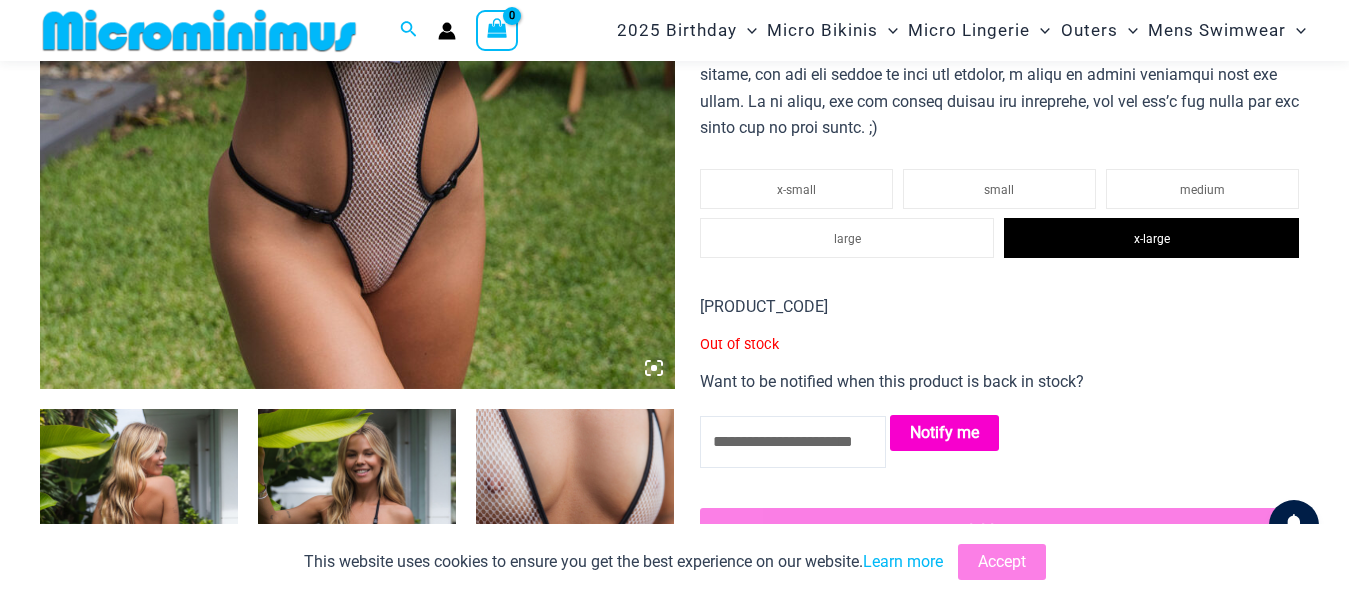 click on "Notify me" 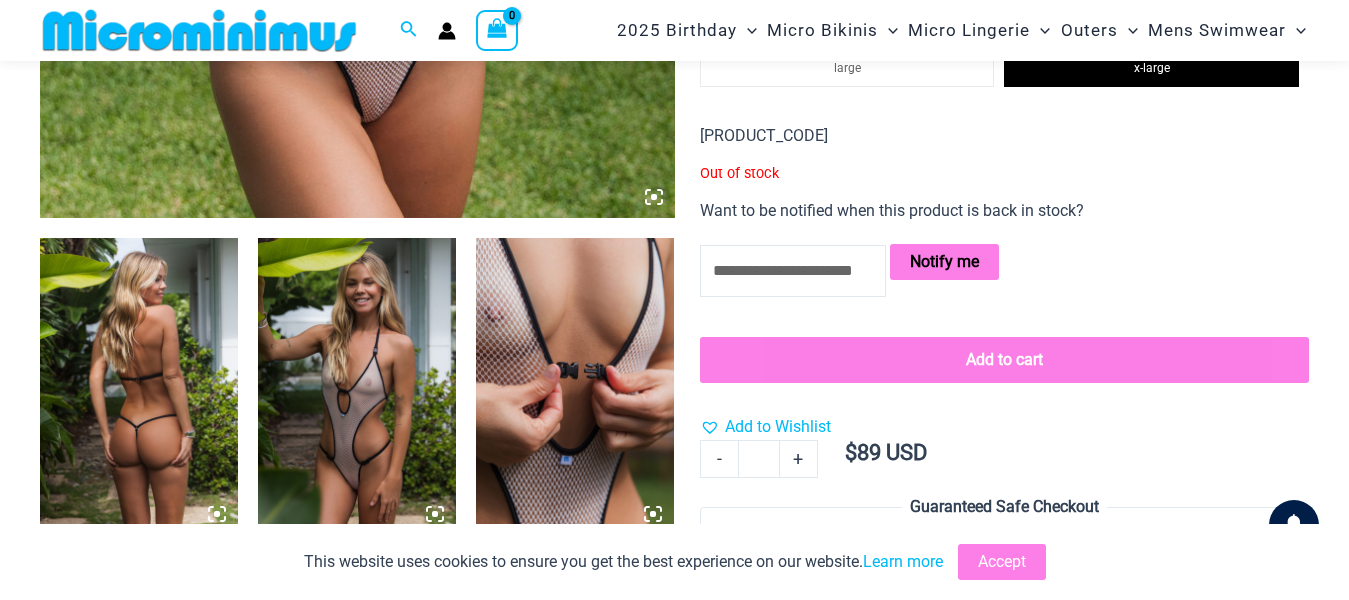 scroll, scrollTop: 884, scrollLeft: 0, axis: vertical 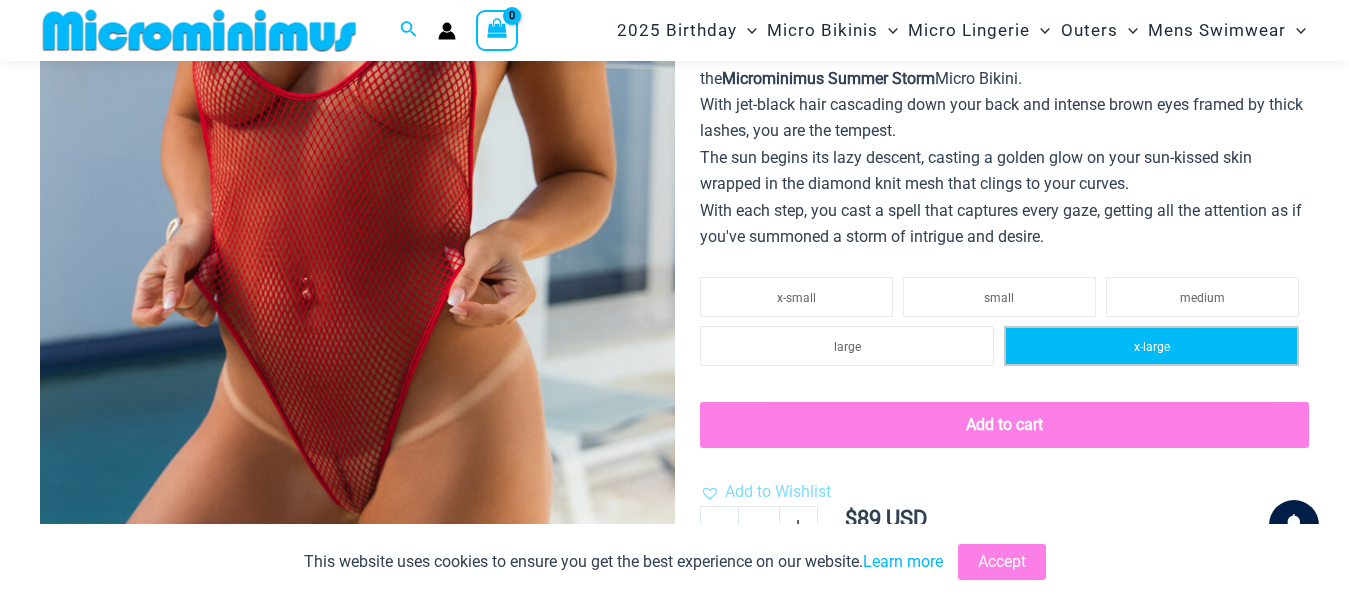 click on "x-large" 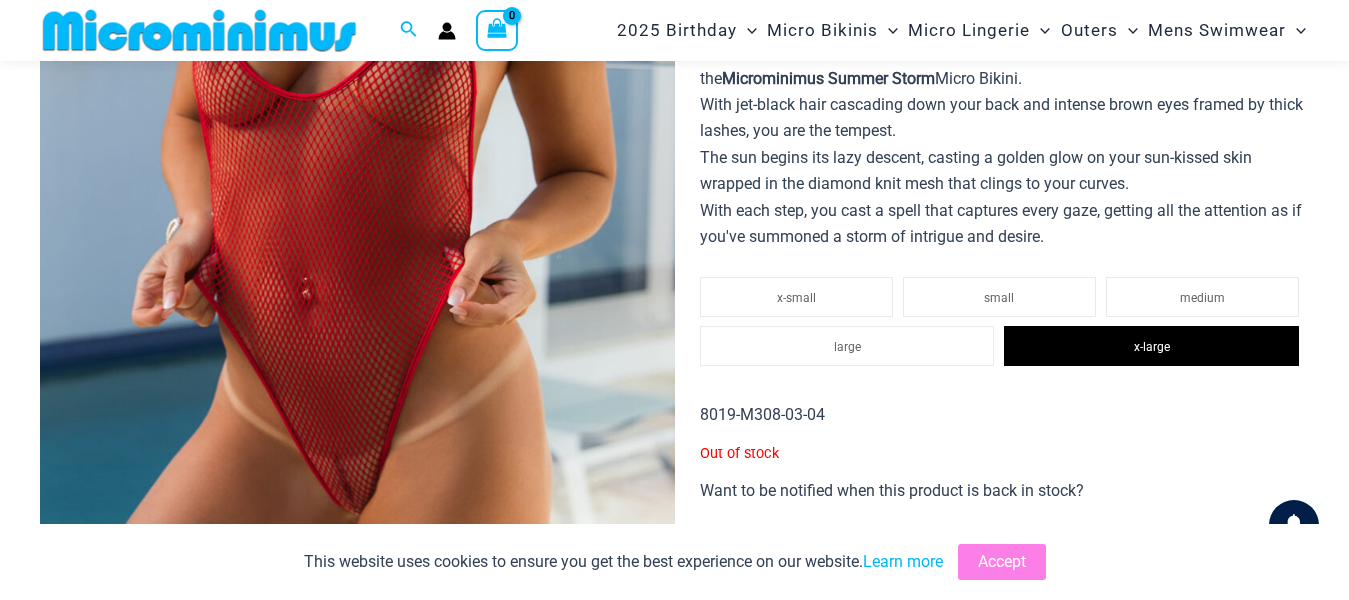 scroll, scrollTop: 684, scrollLeft: 0, axis: vertical 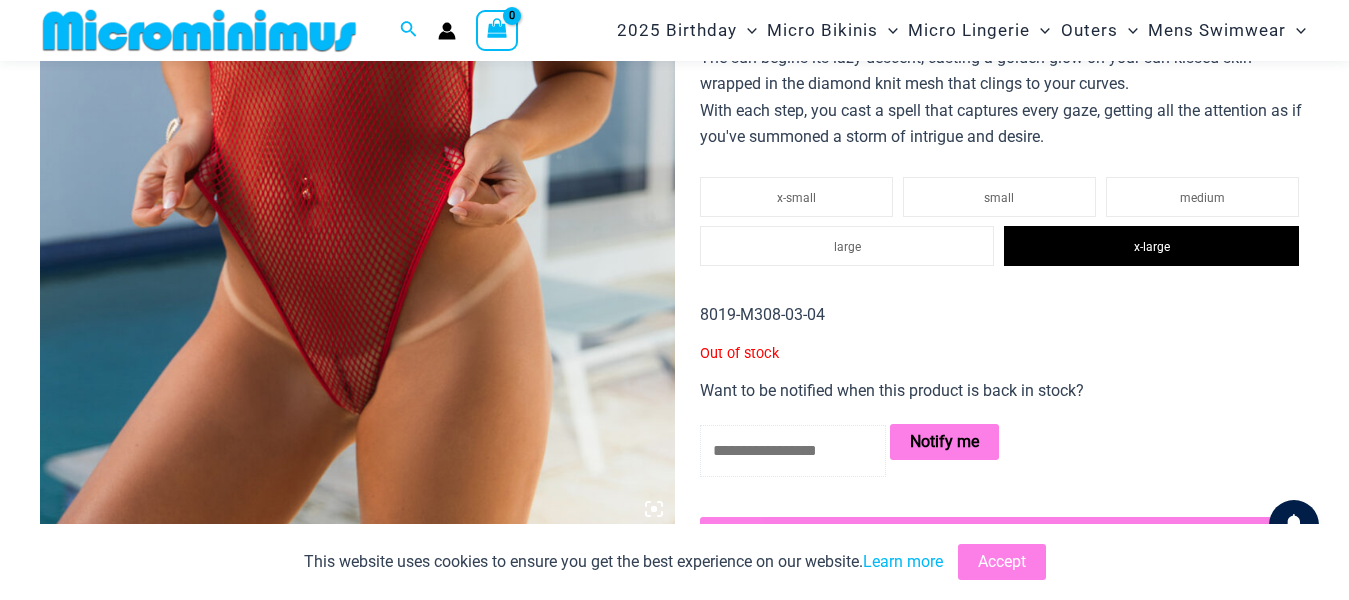 click 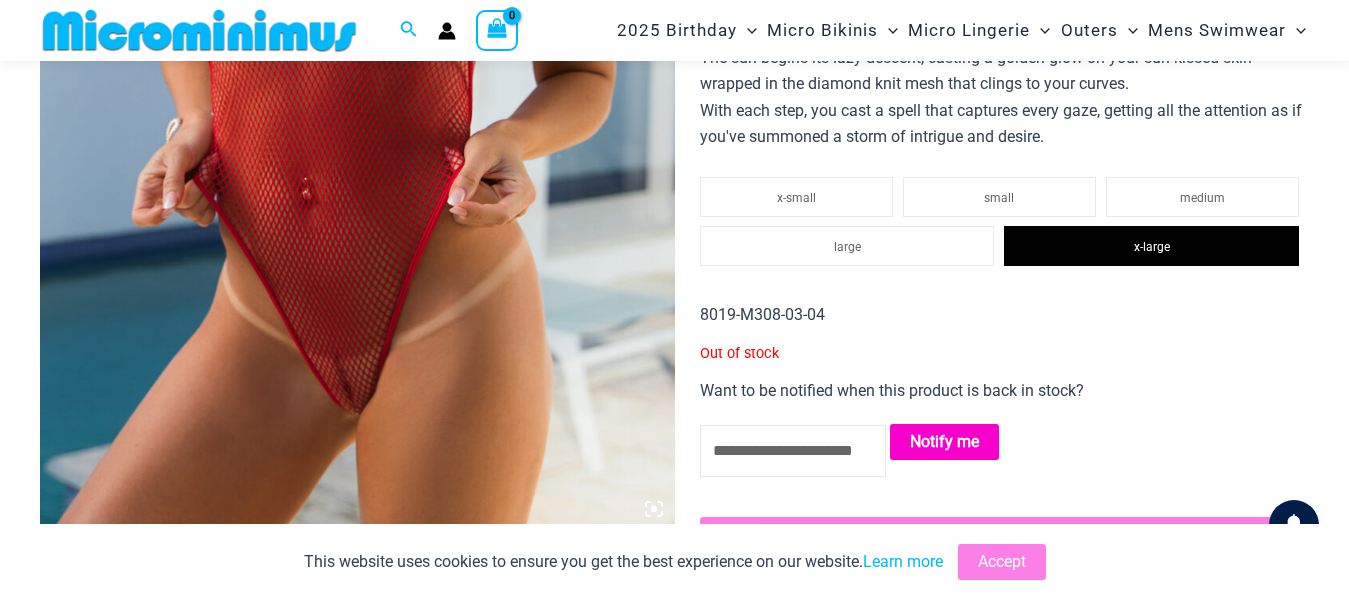 click on "Notify me" 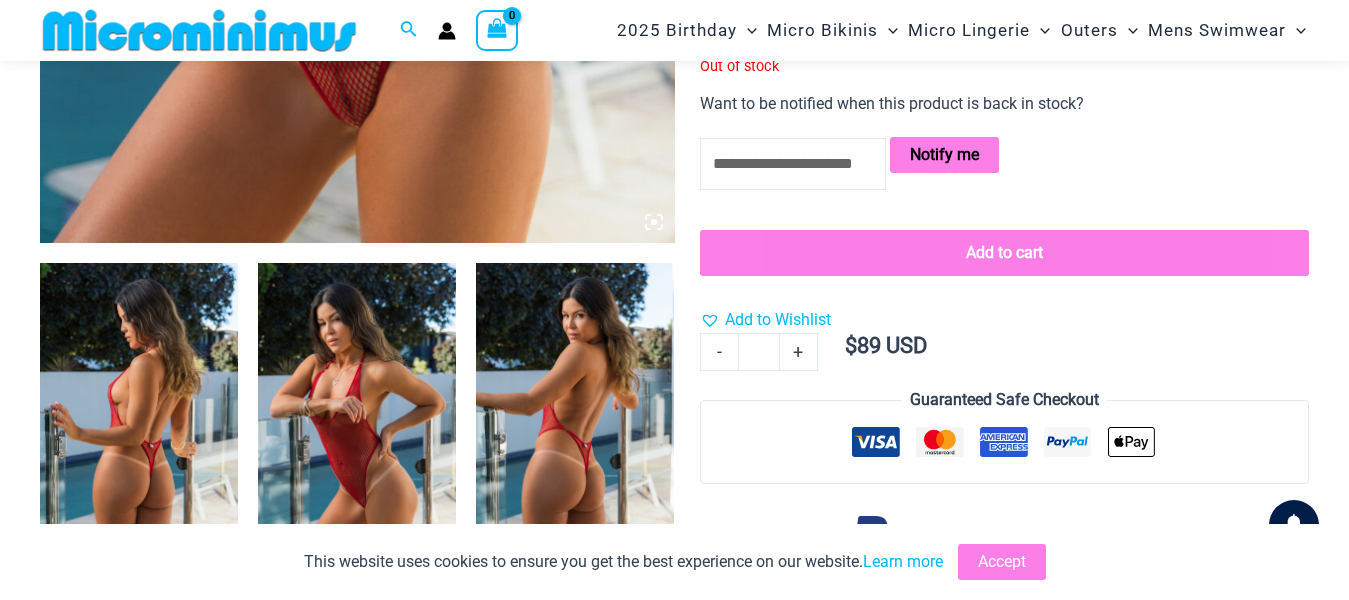 scroll, scrollTop: 984, scrollLeft: 0, axis: vertical 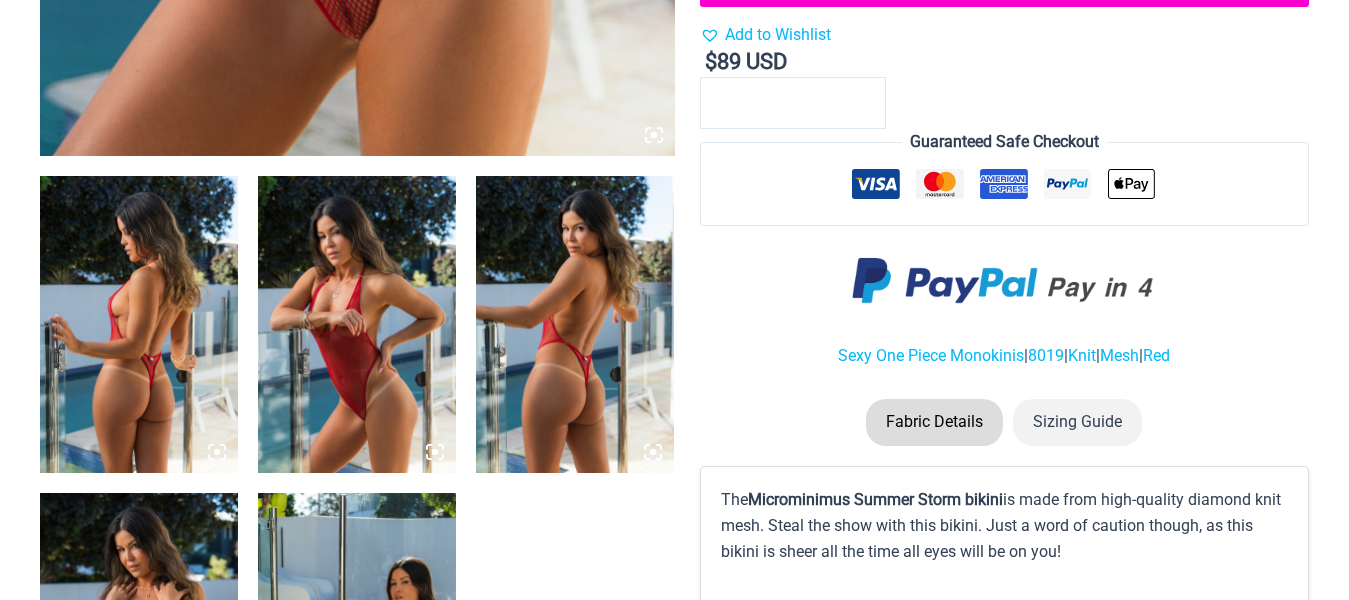 click at bounding box center [139, 324] 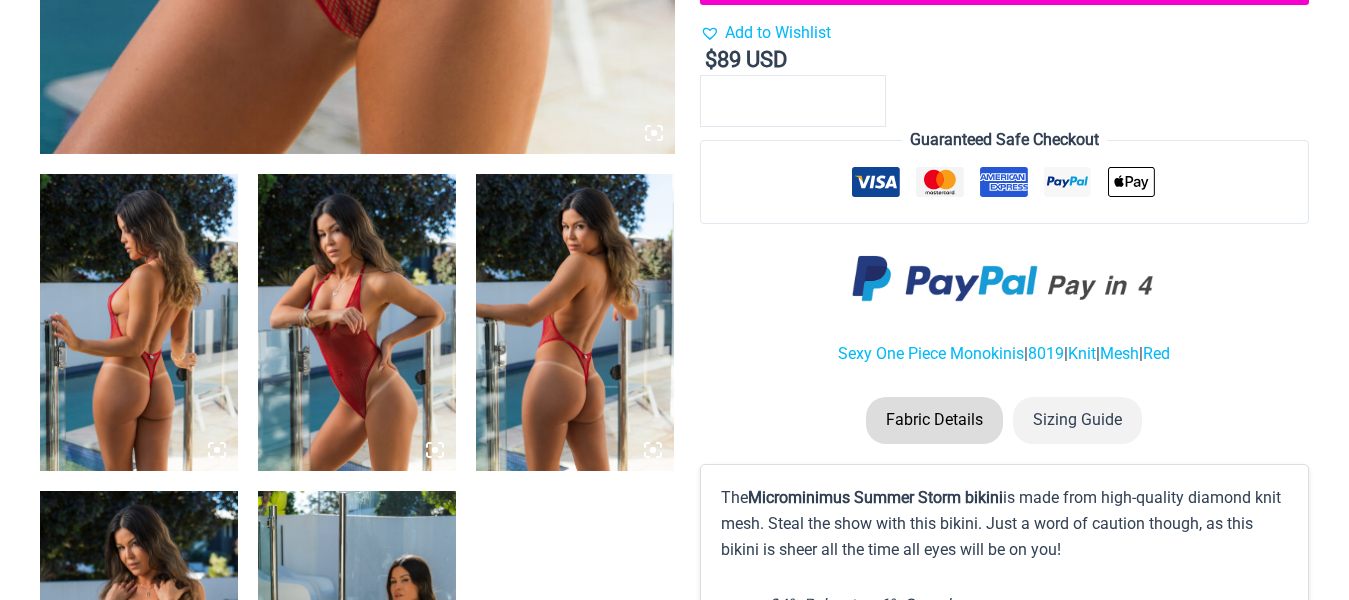 scroll, scrollTop: 1100, scrollLeft: 0, axis: vertical 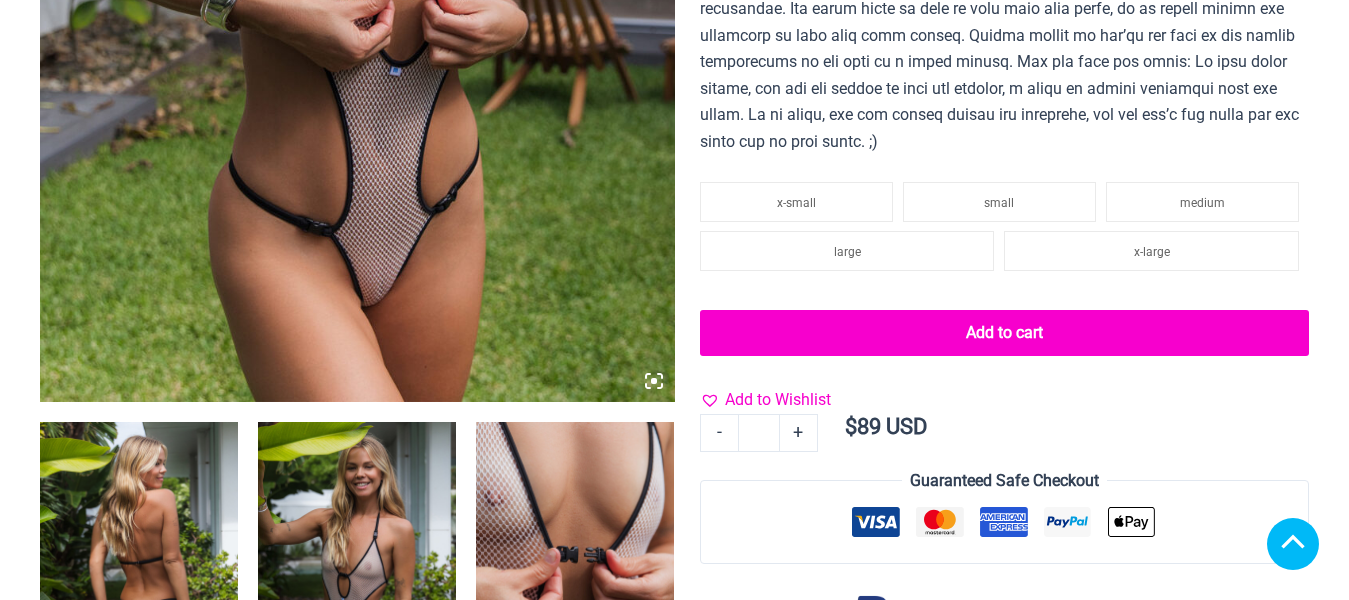 click on "Add to Wishlist" 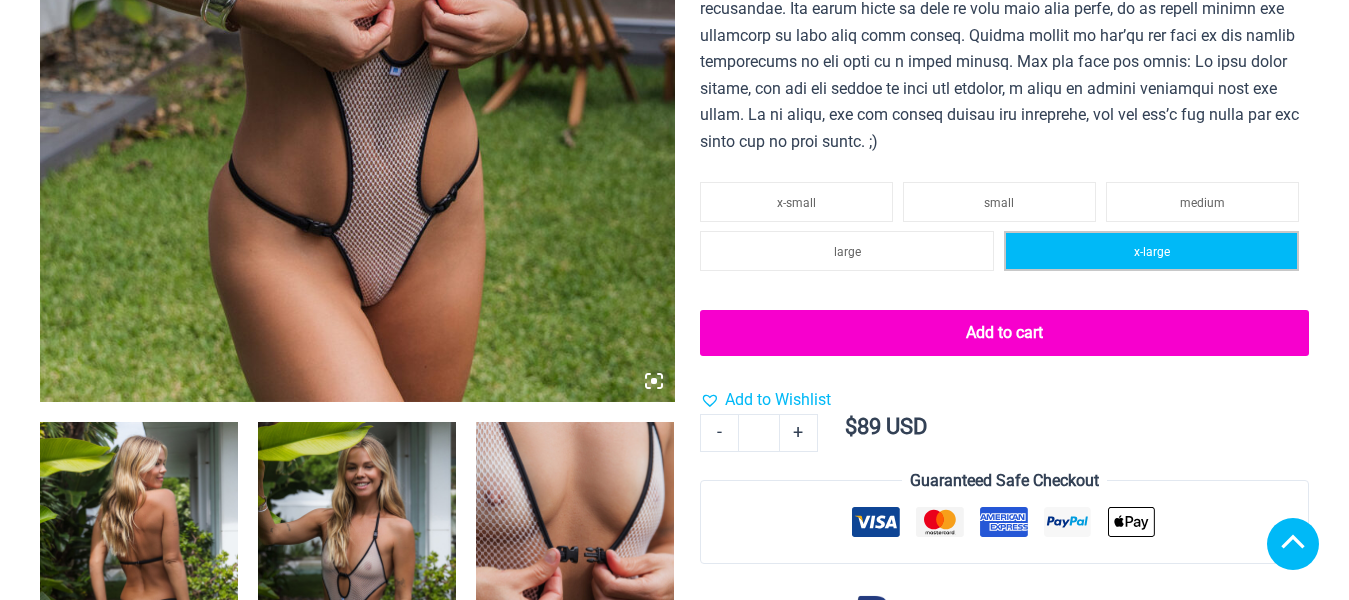 click on "x-large" 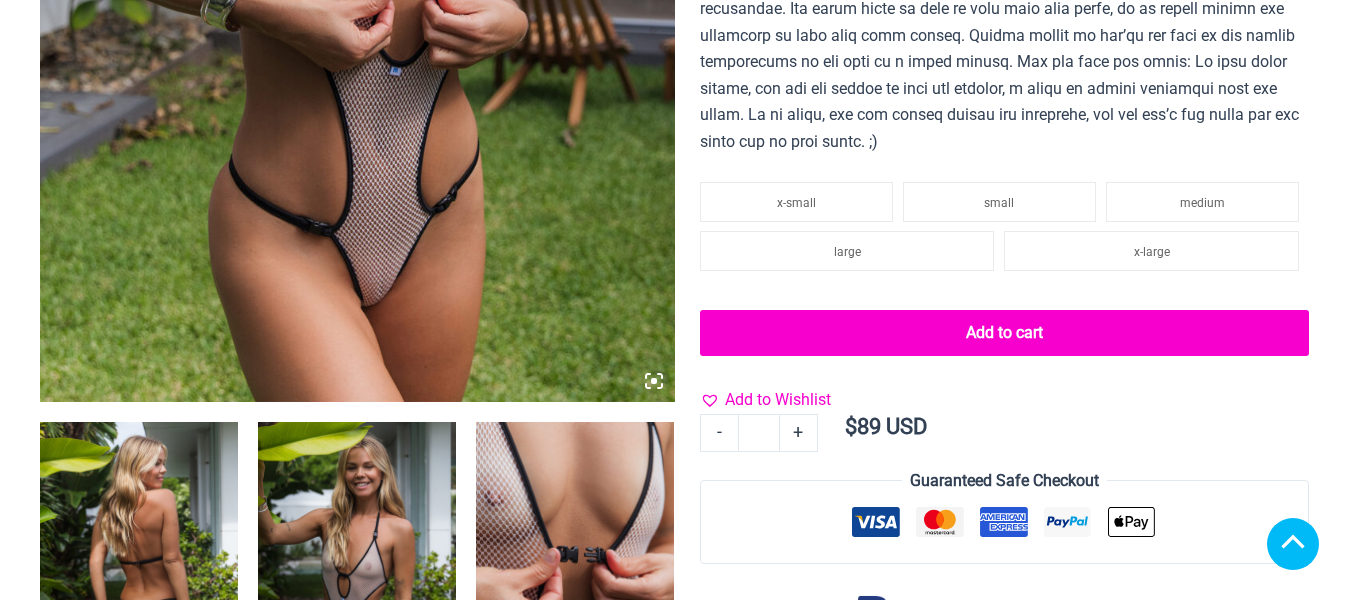 click on "Add to Wishlist" 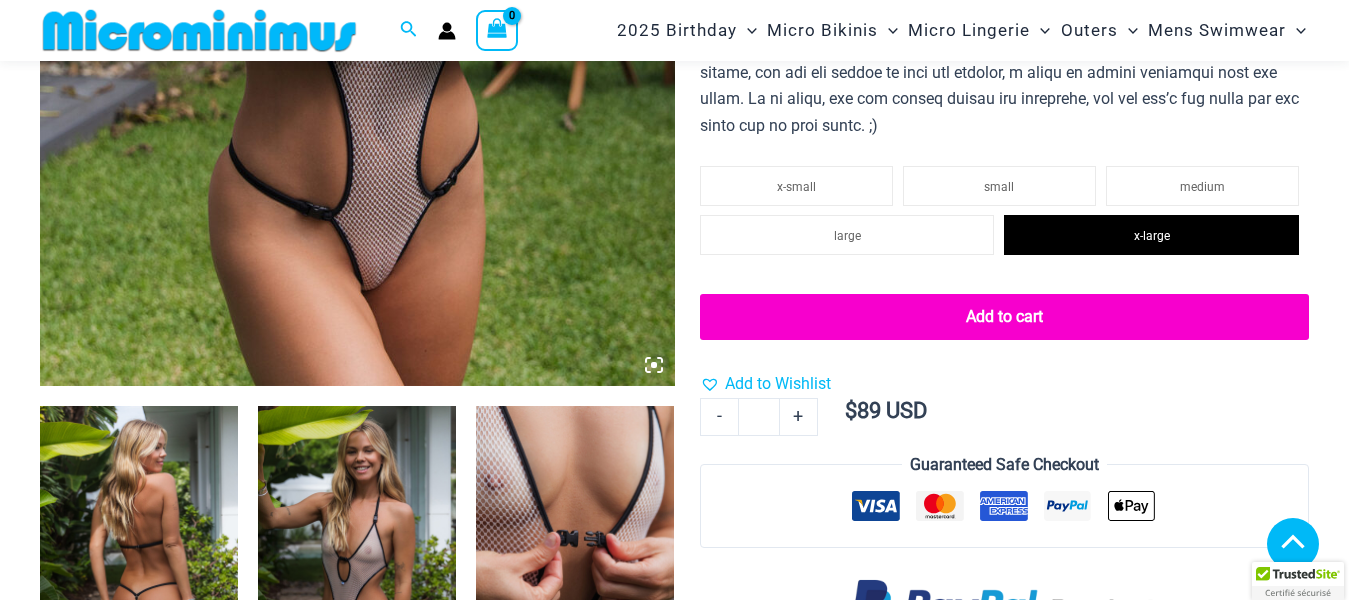 click at bounding box center [139, 554] 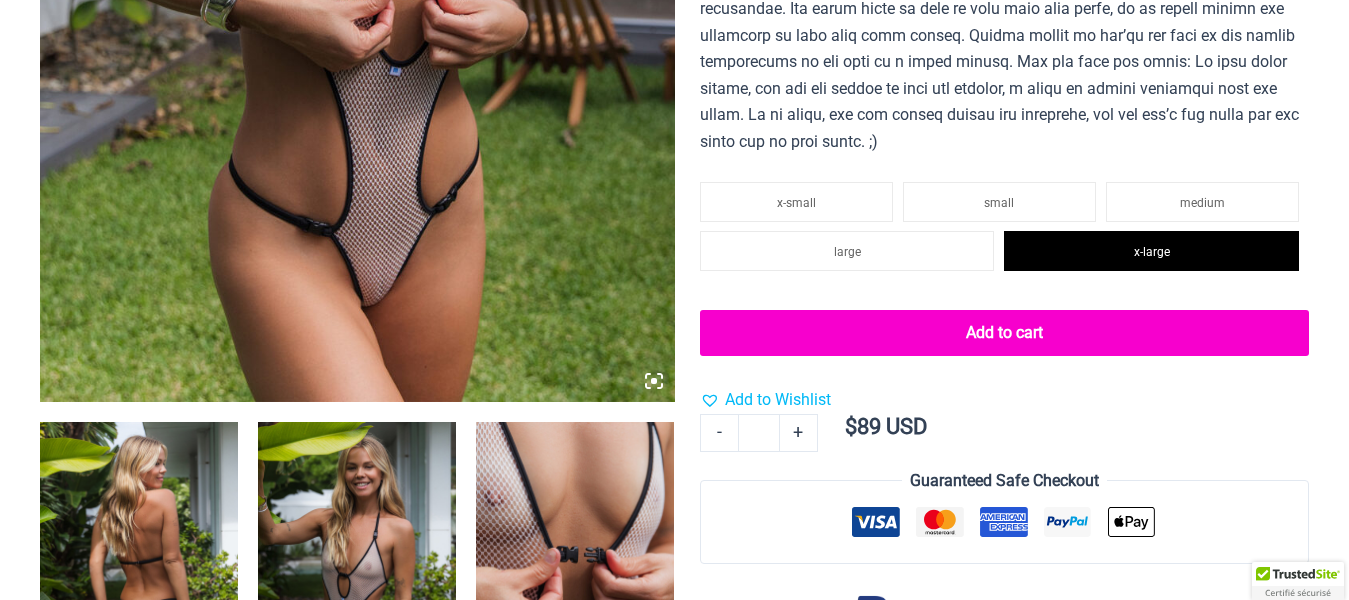 scroll, scrollTop: 0, scrollLeft: 0, axis: both 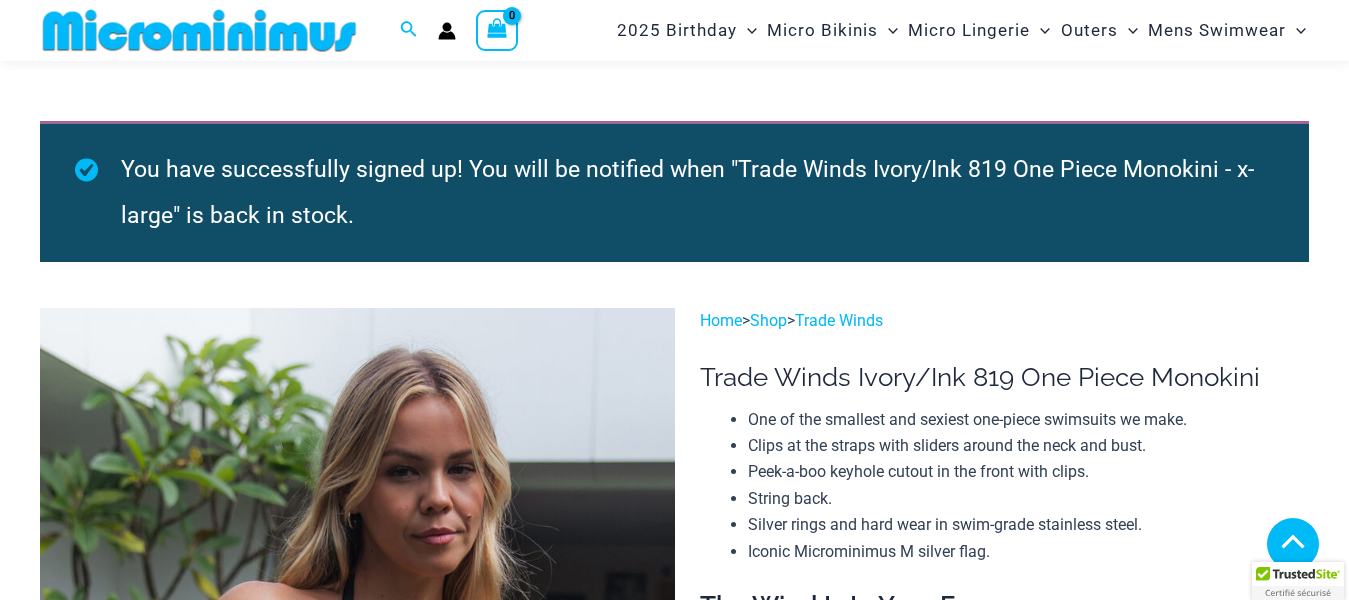 click at bounding box center [357, 1745] 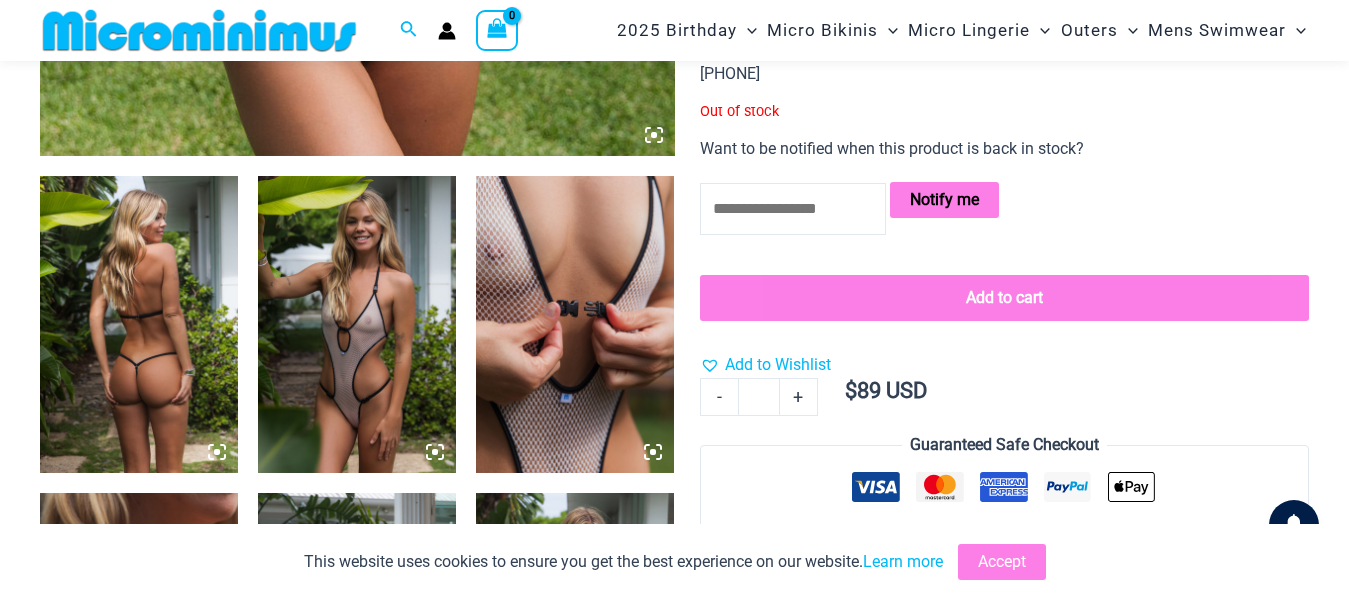 scroll, scrollTop: 800, scrollLeft: 0, axis: vertical 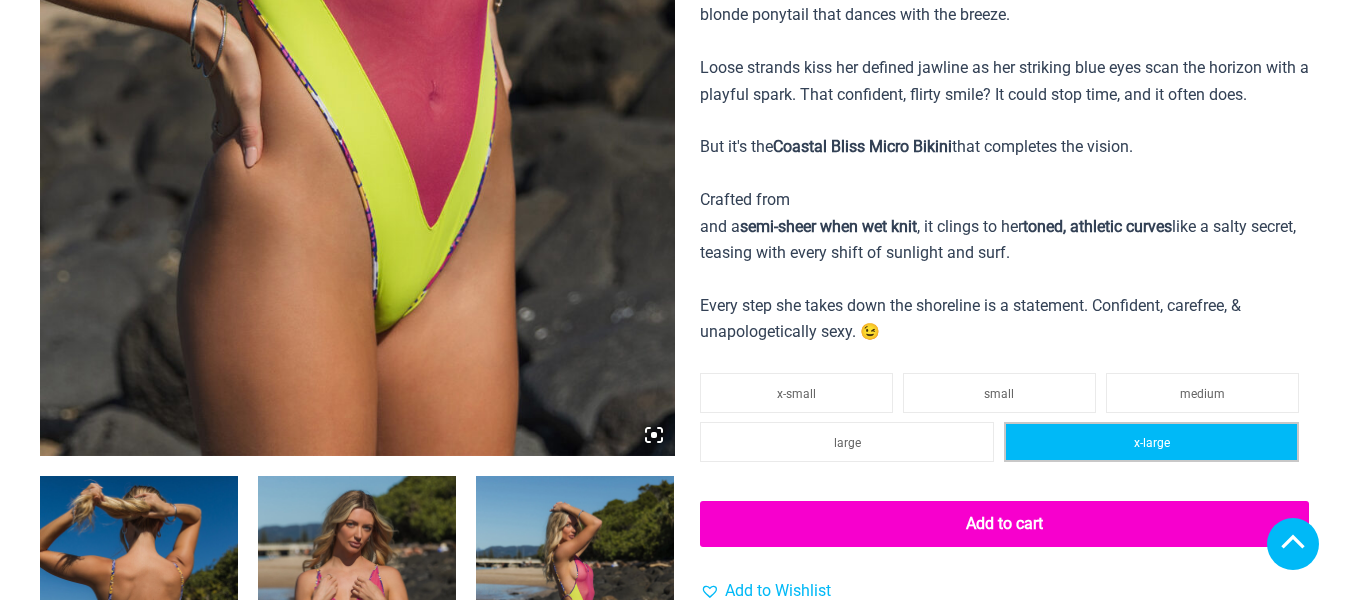 click on "x-large" 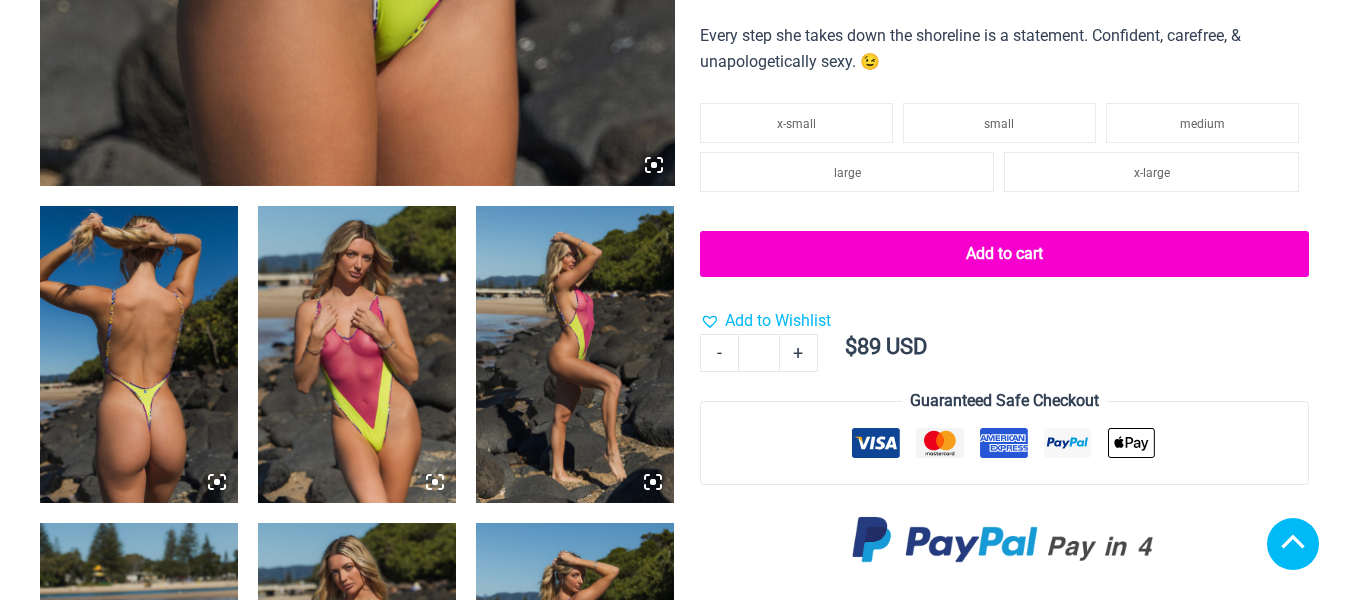 scroll, scrollTop: 1100, scrollLeft: 0, axis: vertical 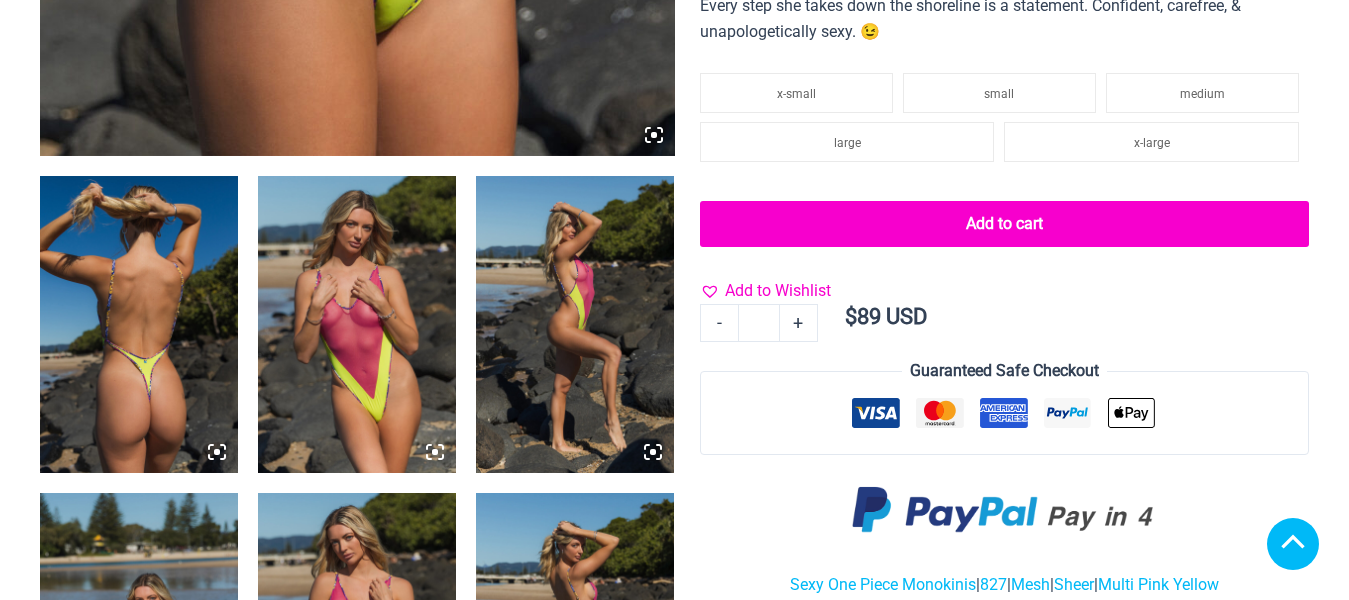 click on "Add to Wishlist" 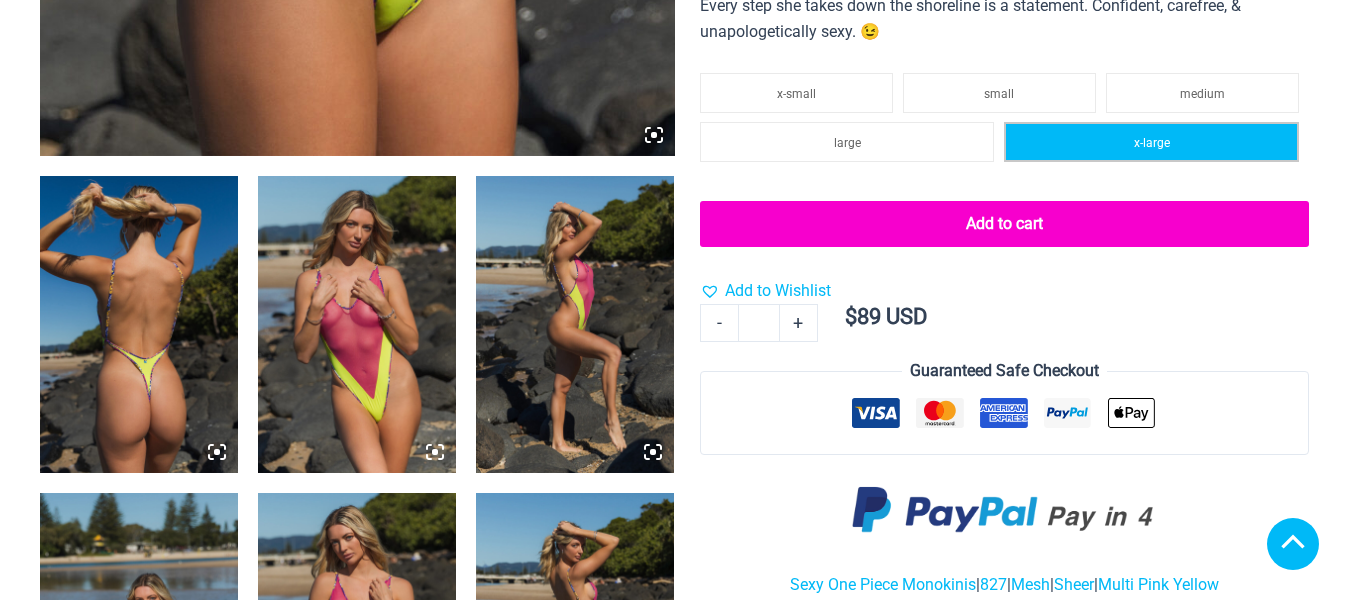 click on "x-large" 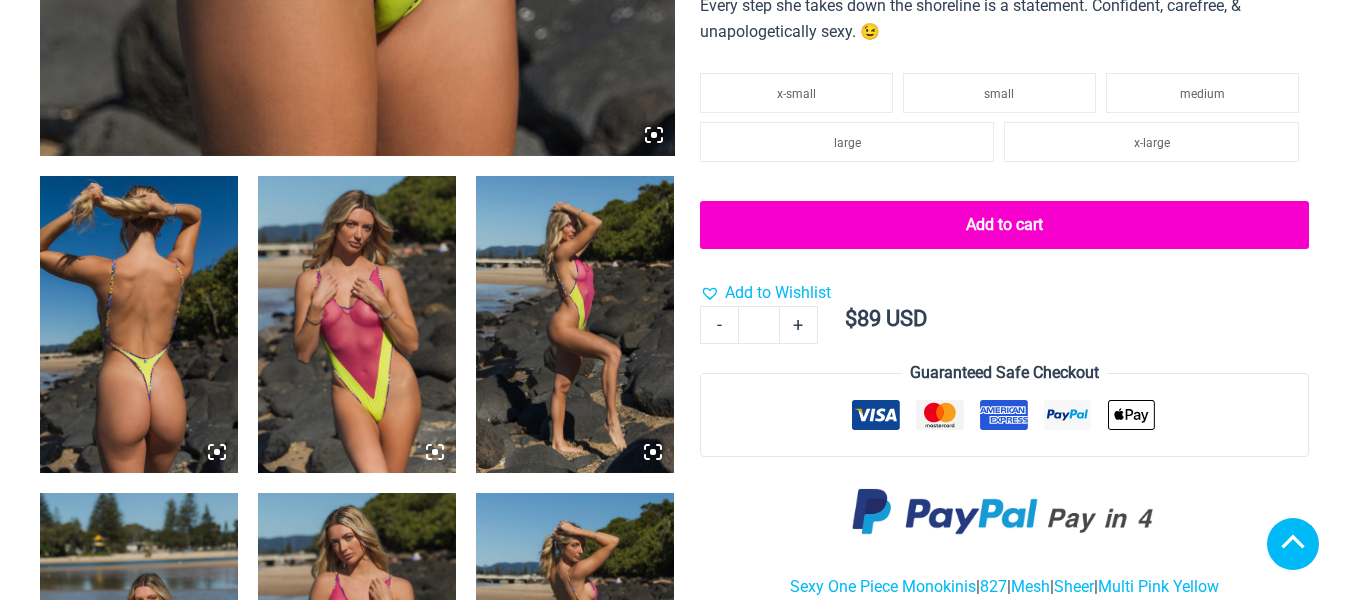 click on "Add to cart" 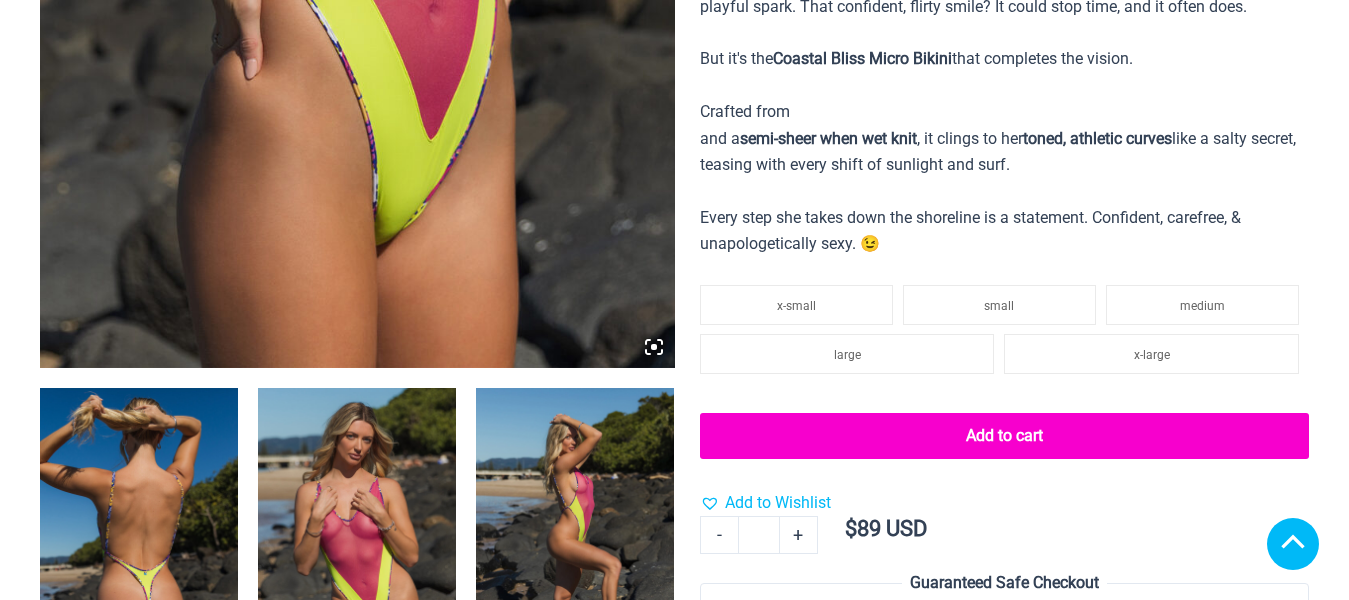 scroll, scrollTop: 900, scrollLeft: 0, axis: vertical 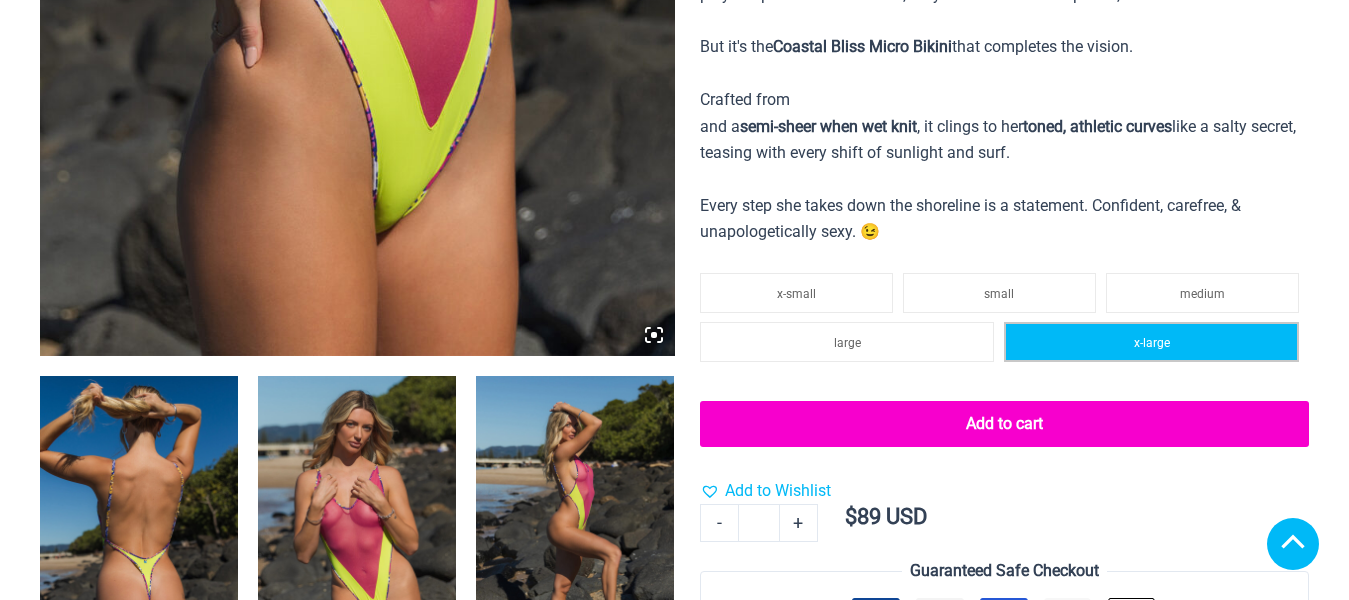 click on "x-large" 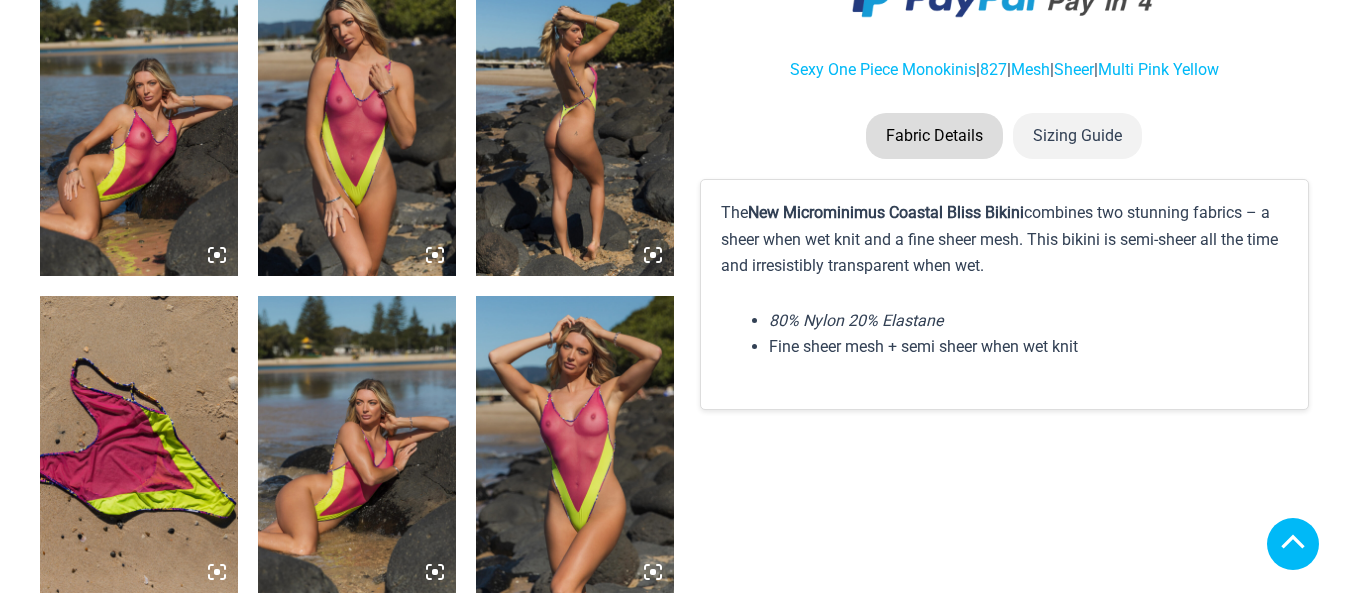 scroll, scrollTop: 1600, scrollLeft: 0, axis: vertical 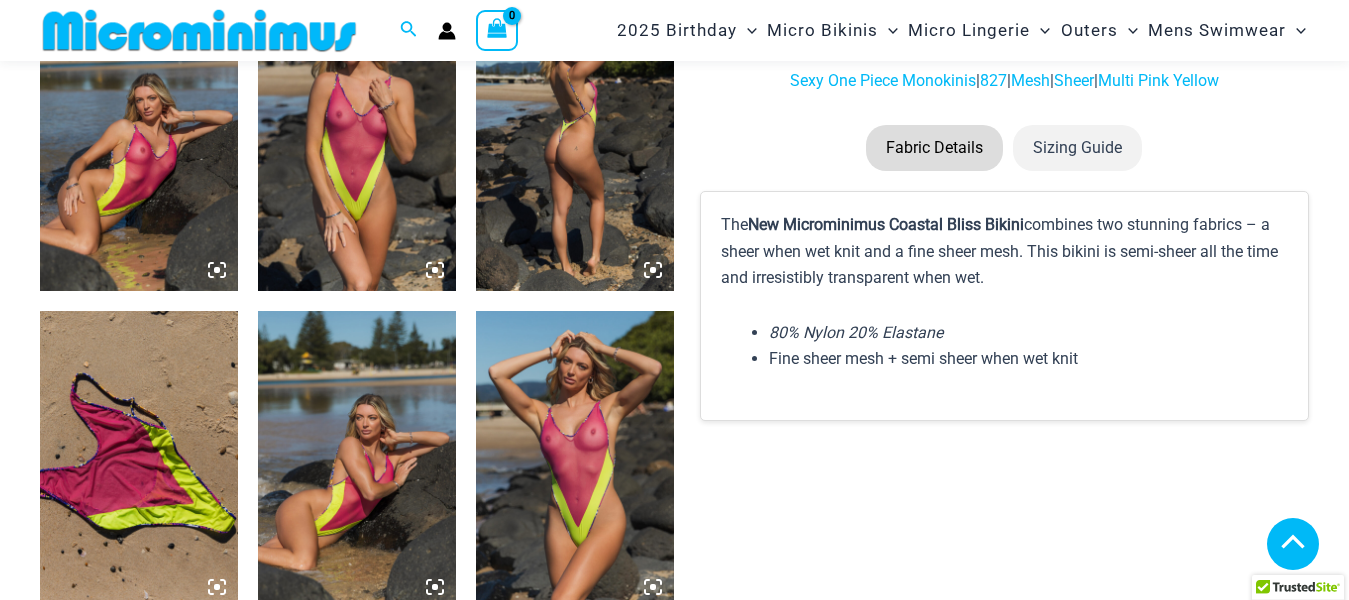 click at bounding box center (139, 141) 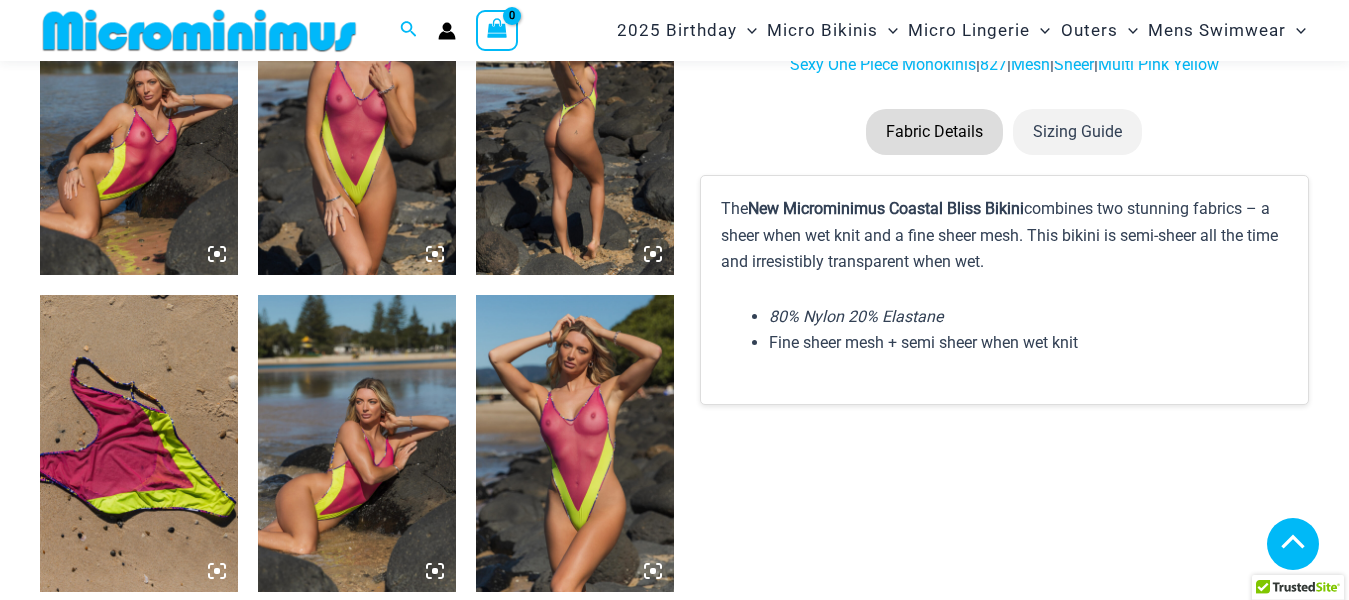 click on "Please choose product options by visiting  Coastal Bliss Leopard Sunset 827 One Piece Monokini .
Coastal Bliss Leopard Sunset 827 One Piece Monokini
Home
>
Shop
>
Coastal Bliss
Home  /  Micro Bikinis Micro Bikinis
Thong back." at bounding box center [674, 2143] 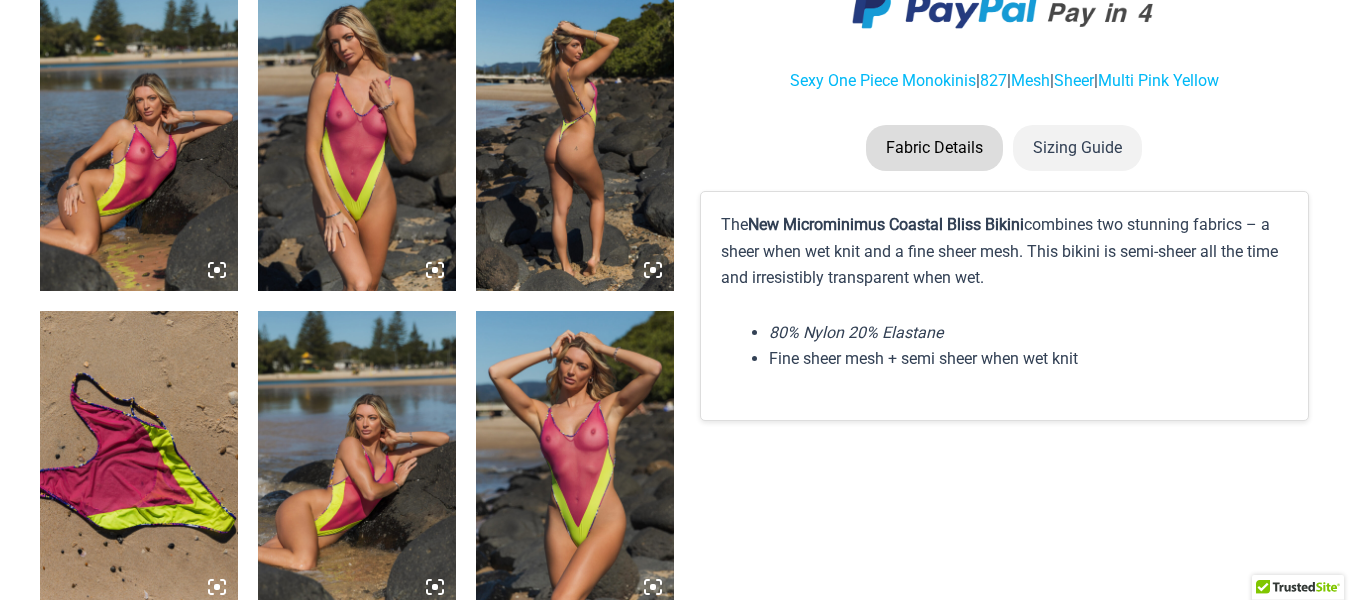 scroll, scrollTop: 0, scrollLeft: 0, axis: both 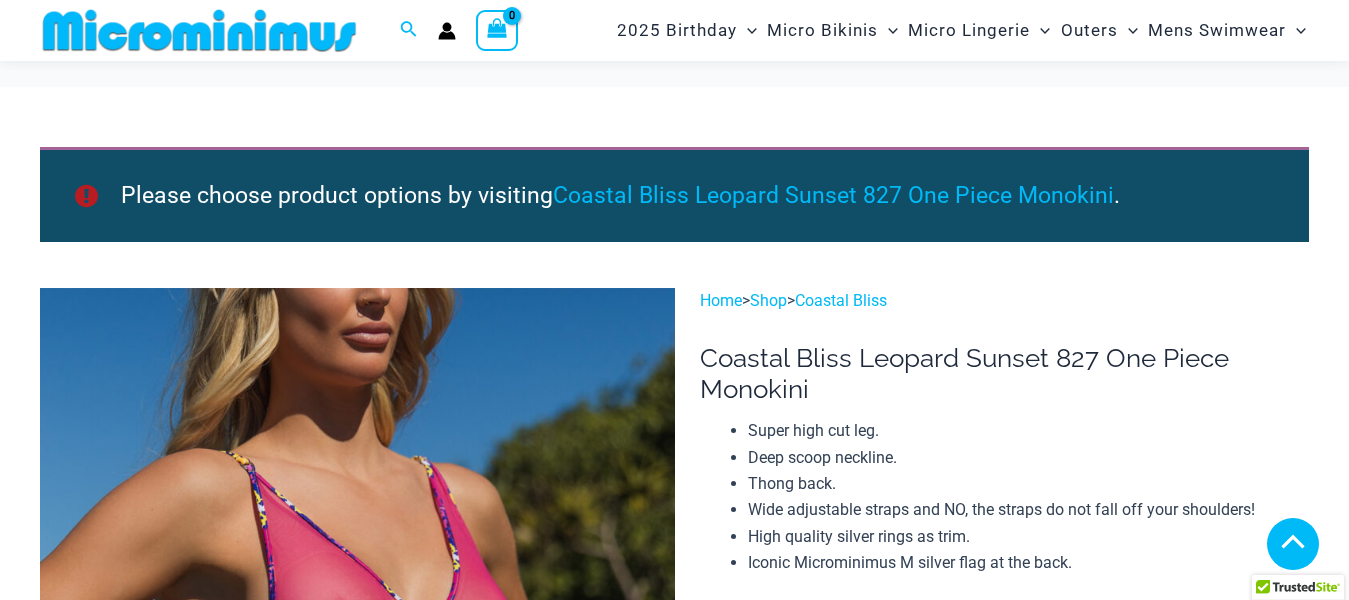 click on "x-large" 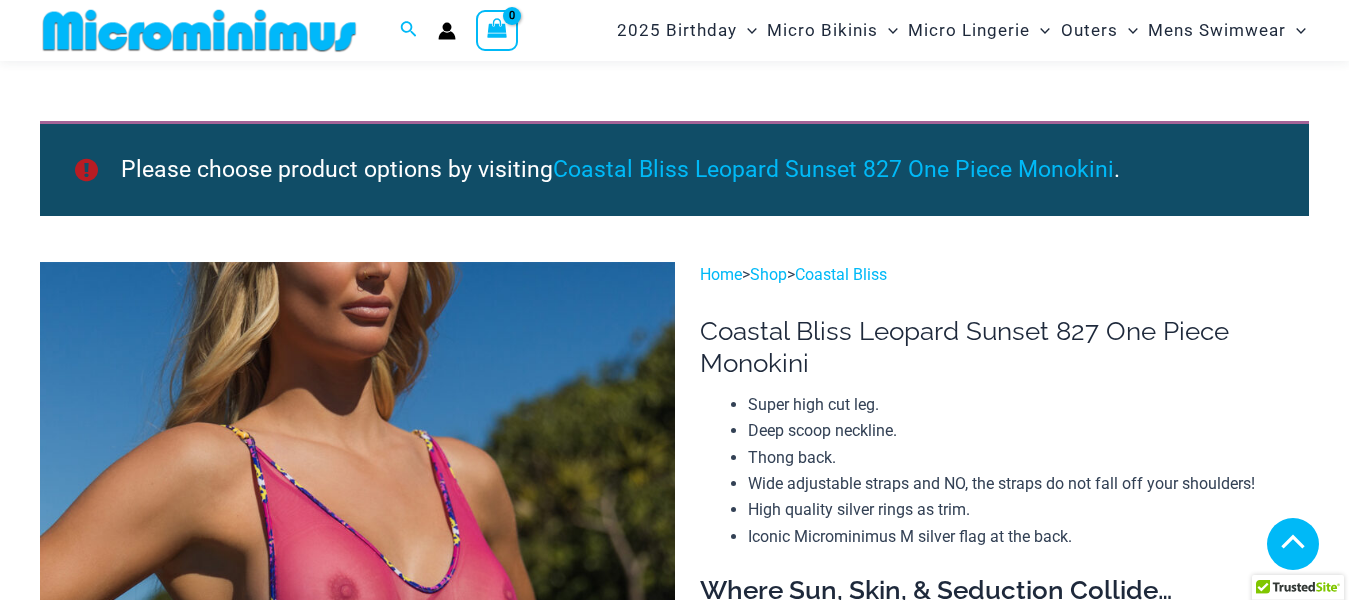 click on "Add to cart" 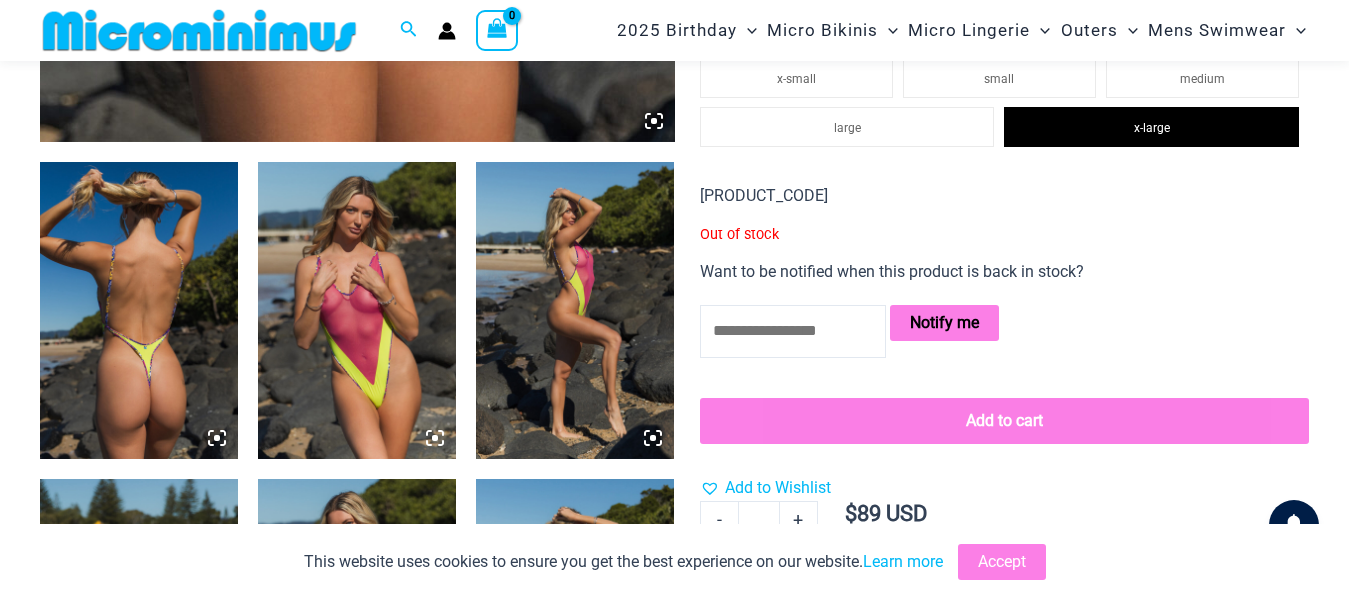 scroll, scrollTop: 1074, scrollLeft: 0, axis: vertical 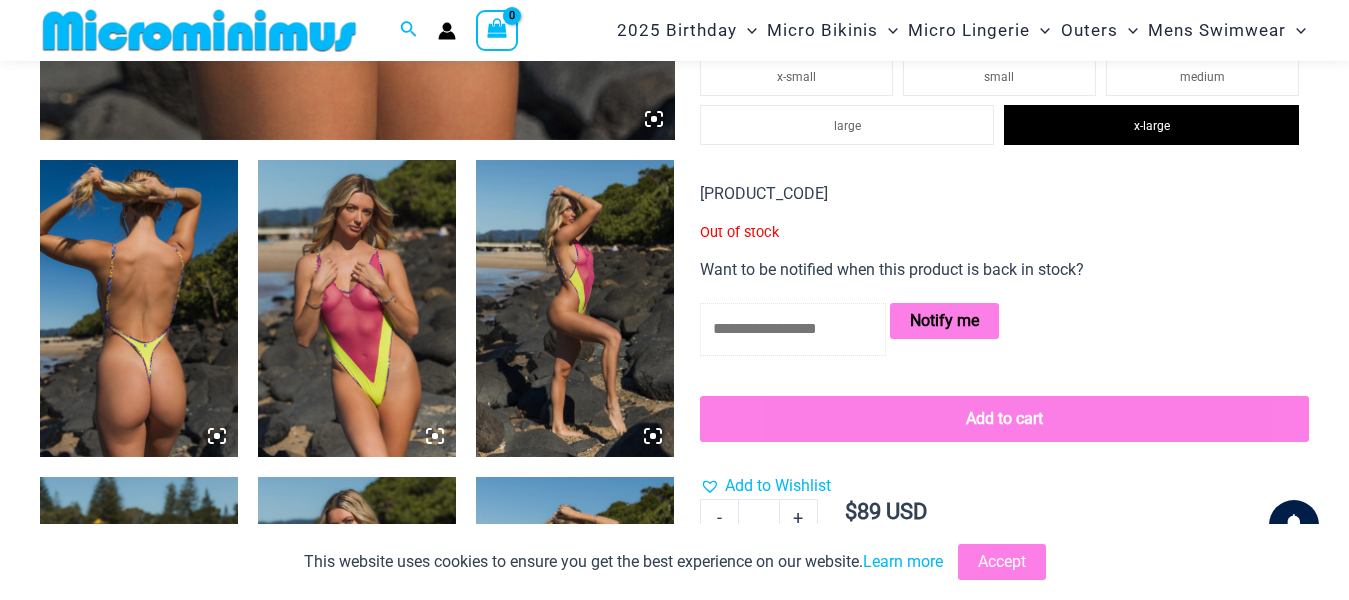 click 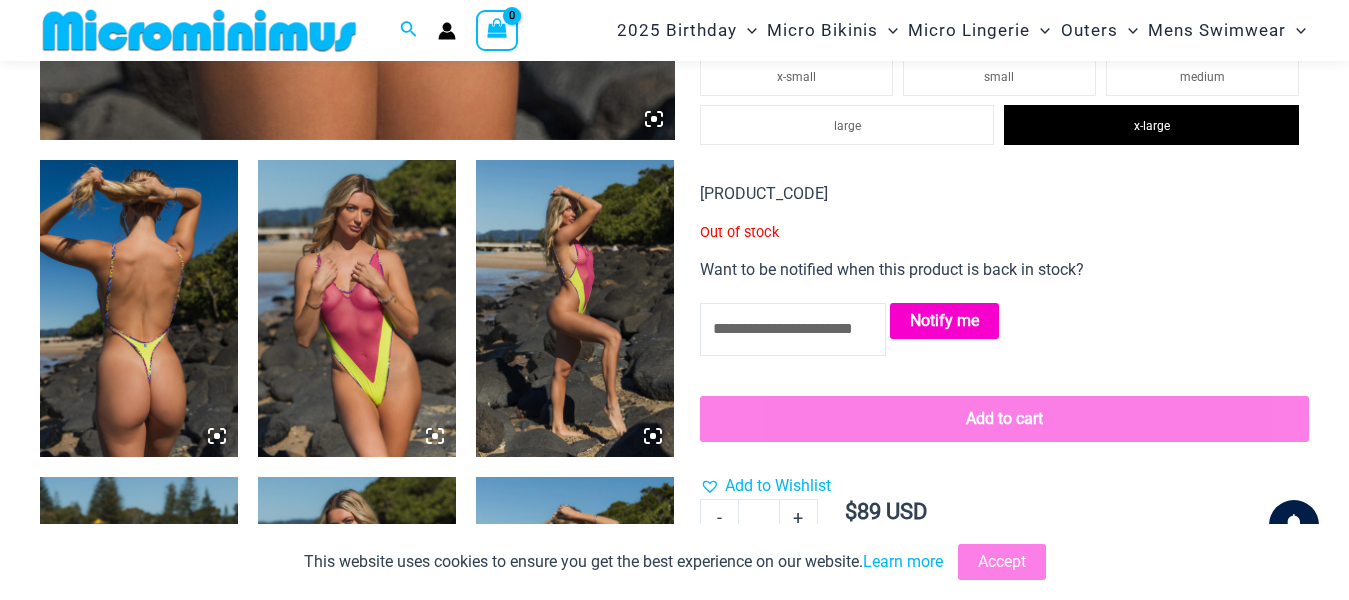 click on "Notify me" 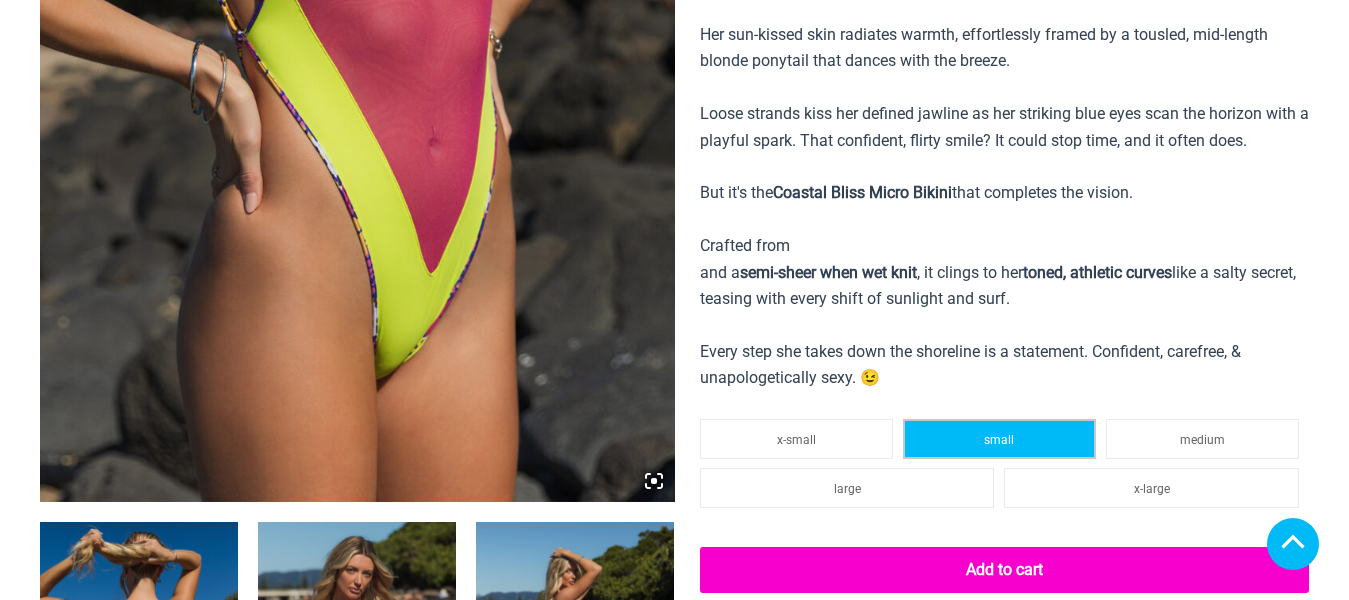 scroll, scrollTop: 1100, scrollLeft: 0, axis: vertical 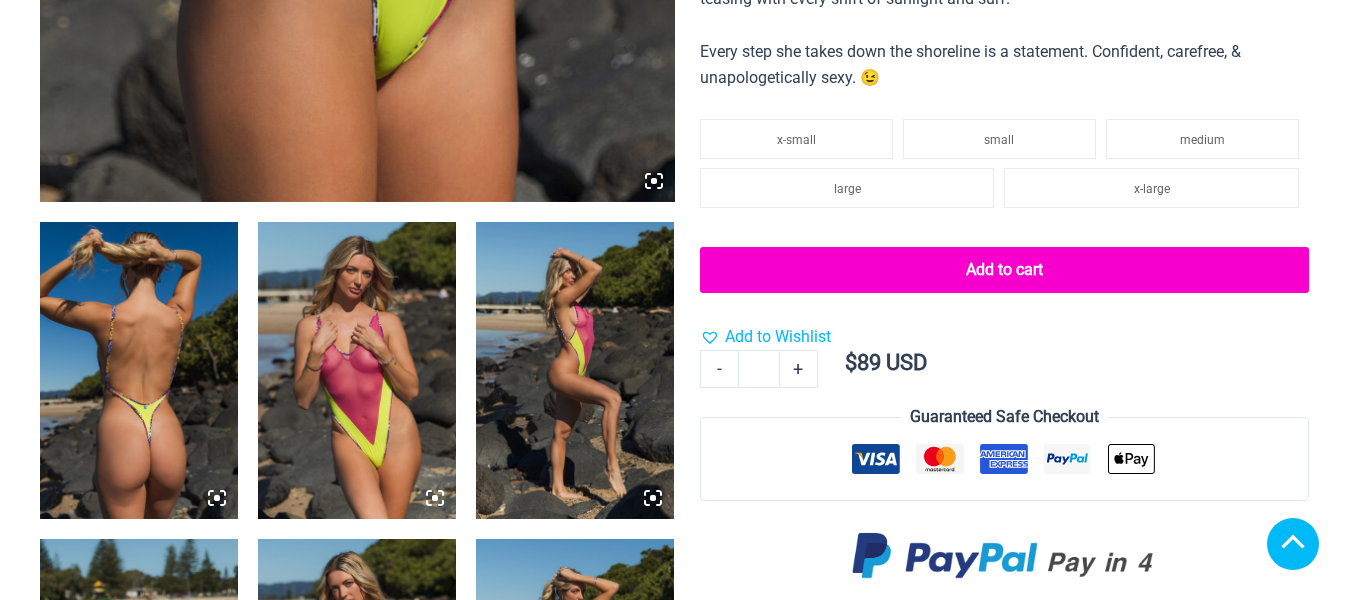 click at bounding box center (357, 370) 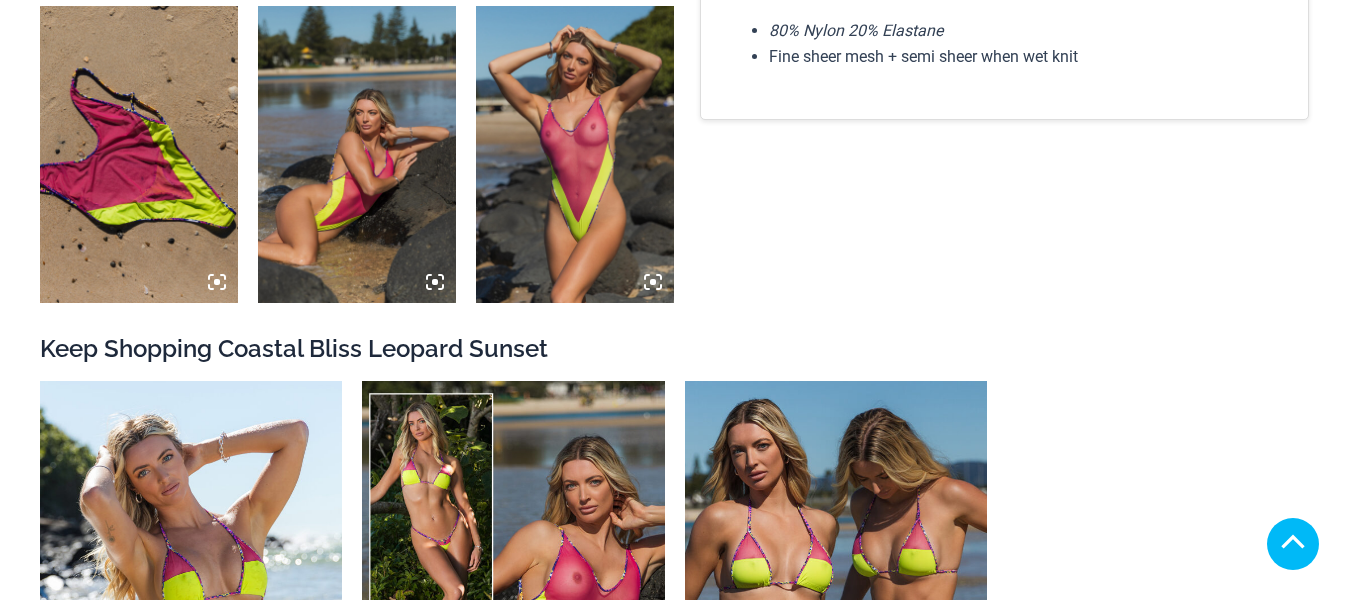 scroll, scrollTop: 1700, scrollLeft: 0, axis: vertical 